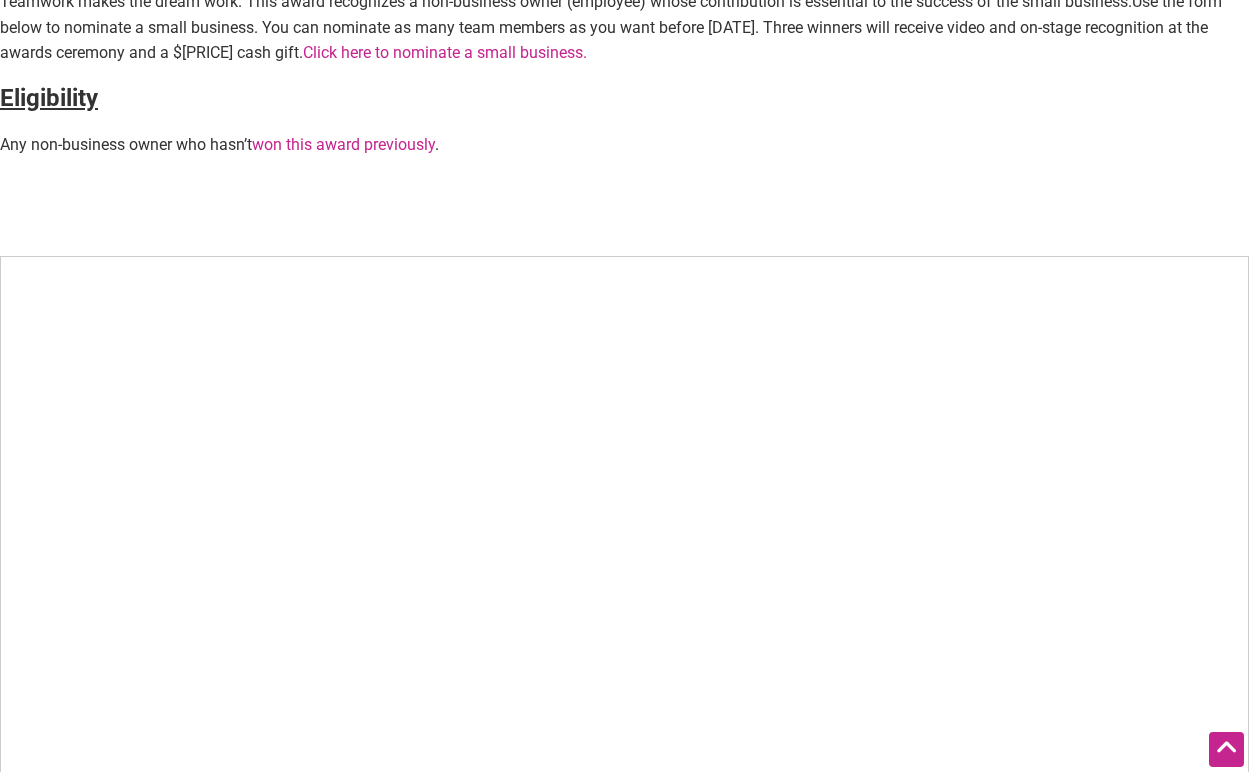 scroll, scrollTop: 660, scrollLeft: 0, axis: vertical 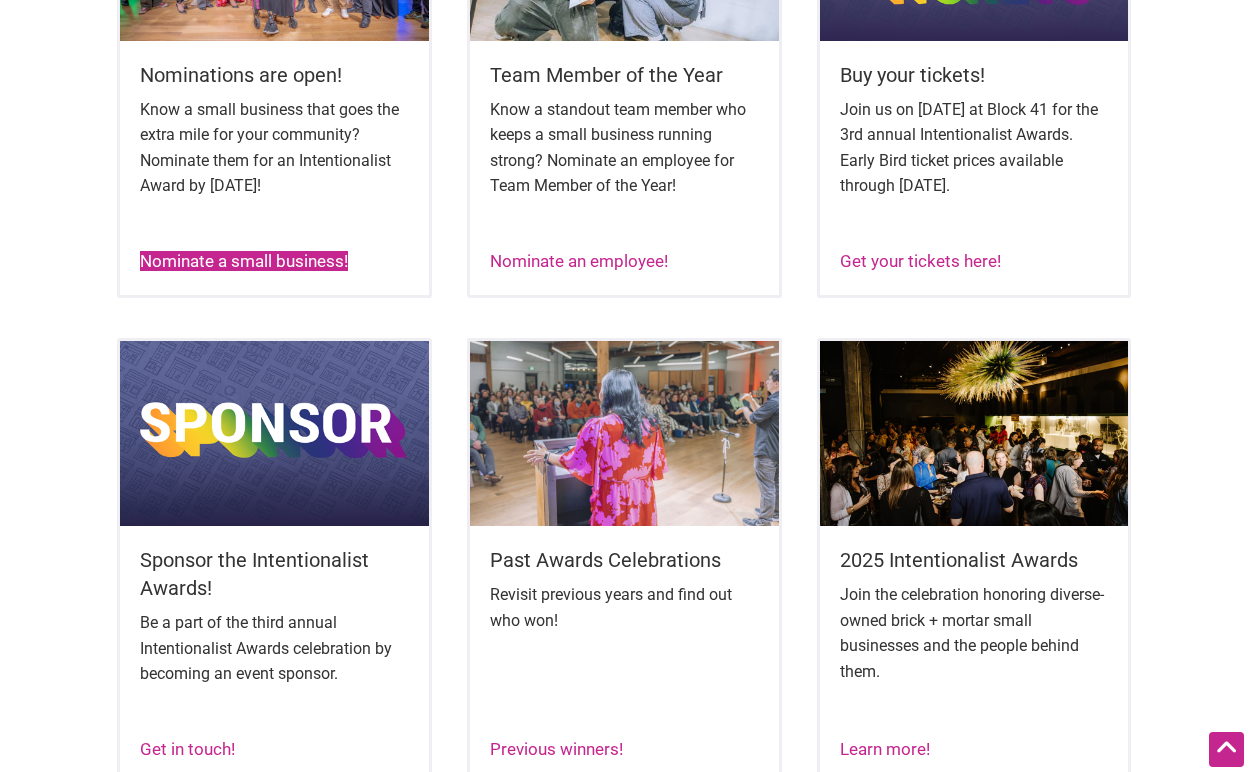 click on "Nominate a small business!" at bounding box center [244, 261] 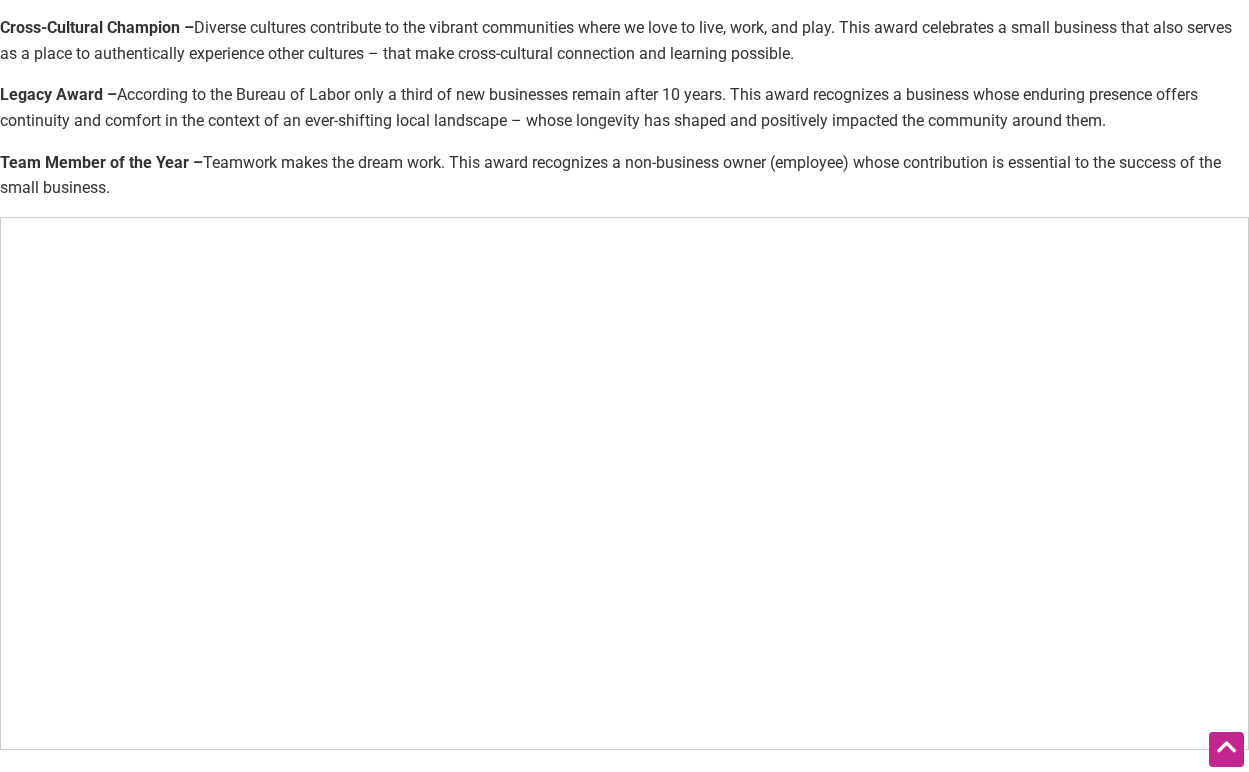 scroll, scrollTop: 1112, scrollLeft: 0, axis: vertical 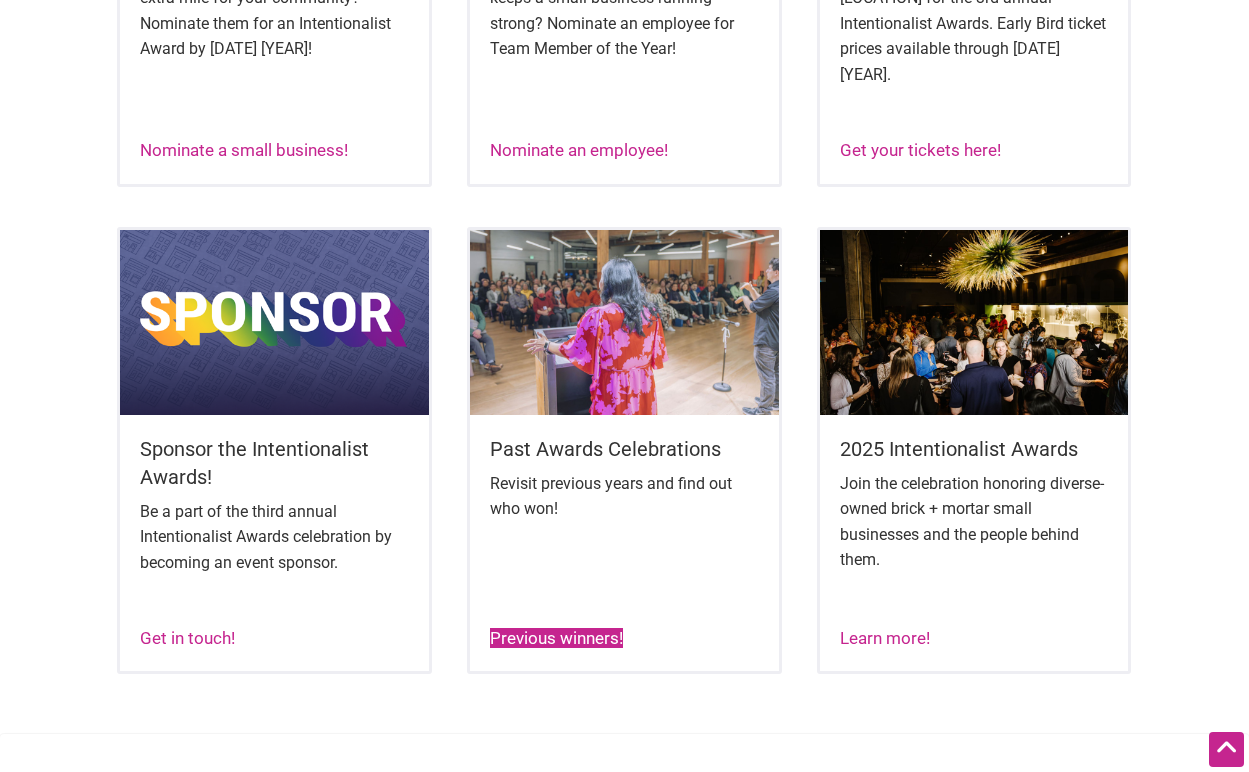 click on "Previous winners!" at bounding box center [556, 638] 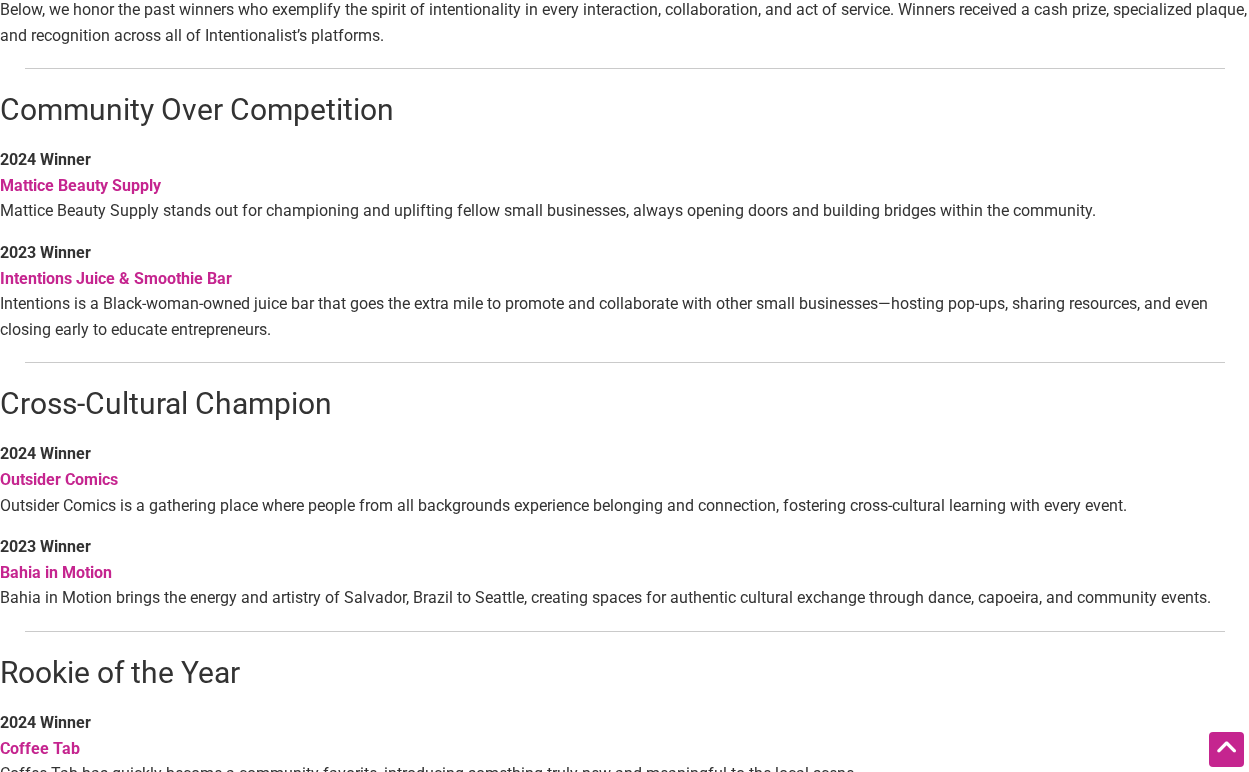 scroll, scrollTop: 719, scrollLeft: 0, axis: vertical 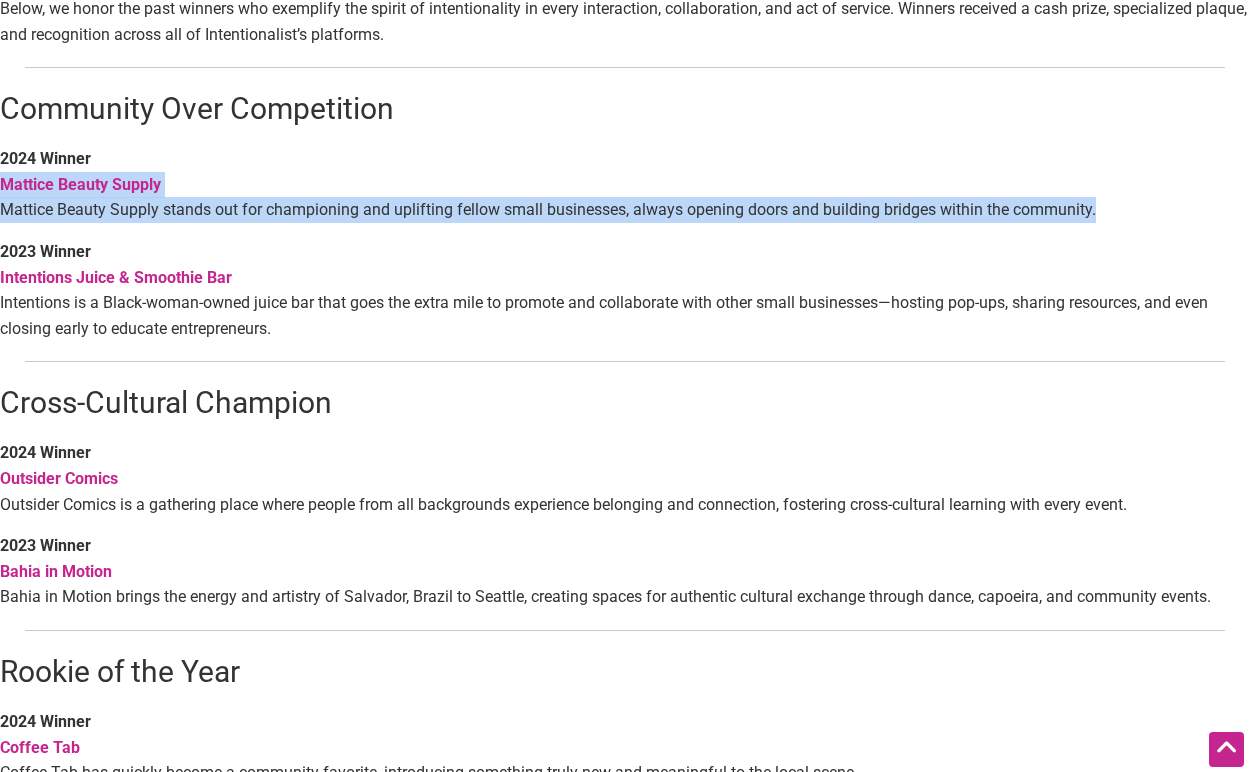 drag, startPoint x: 210, startPoint y: 180, endPoint x: 215, endPoint y: 221, distance: 41.303753 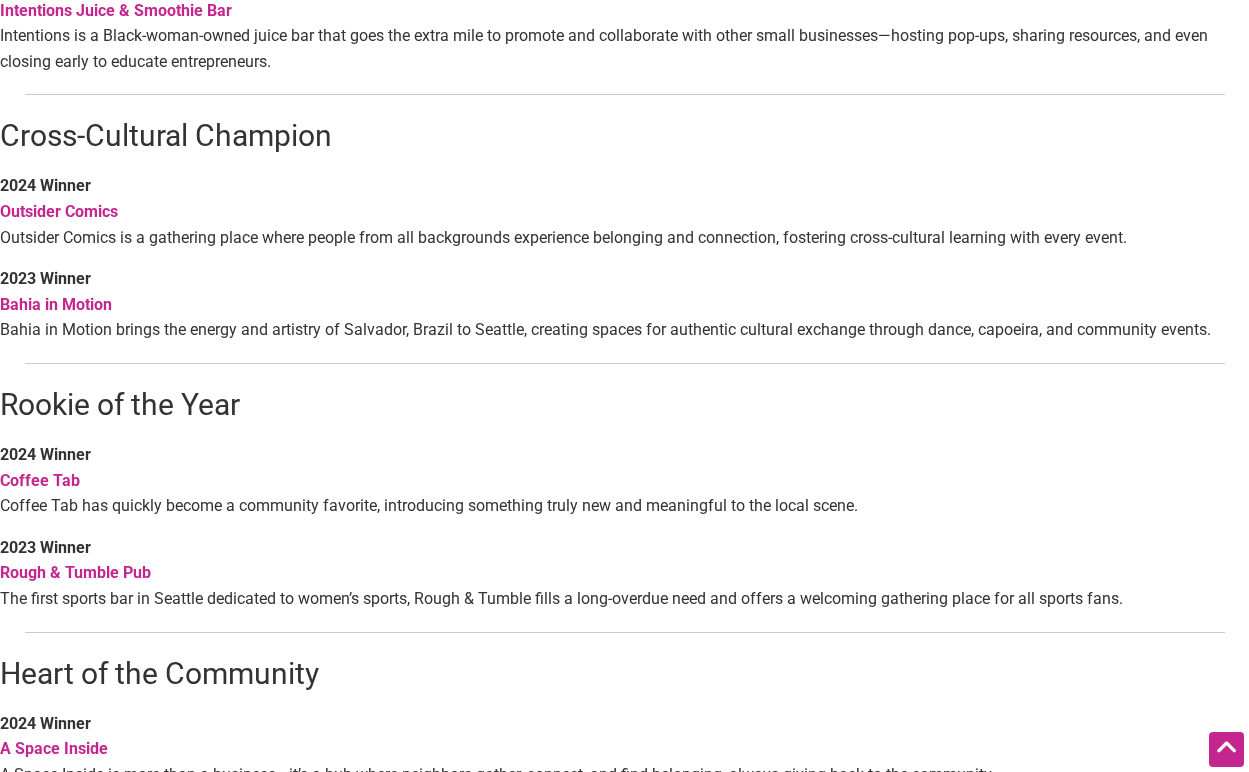 scroll, scrollTop: 990, scrollLeft: 0, axis: vertical 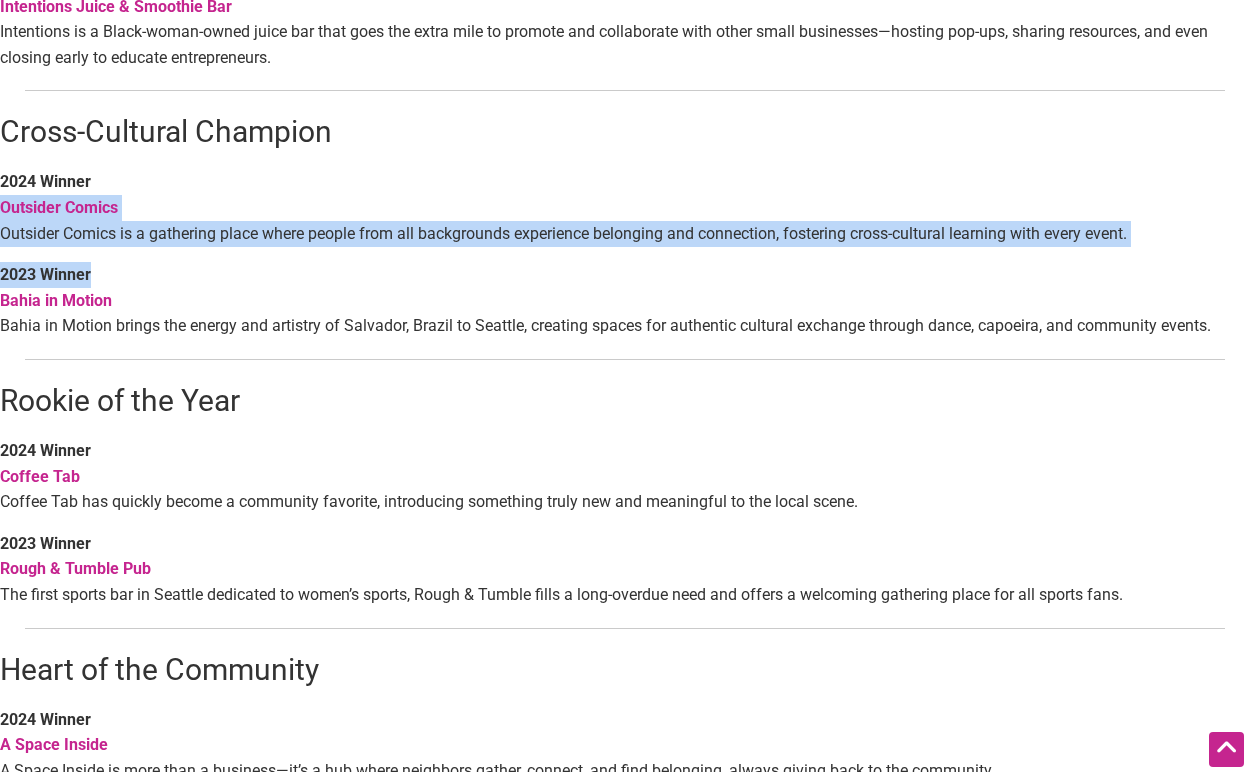drag, startPoint x: 208, startPoint y: 202, endPoint x: 226, endPoint y: 258, distance: 58.821766 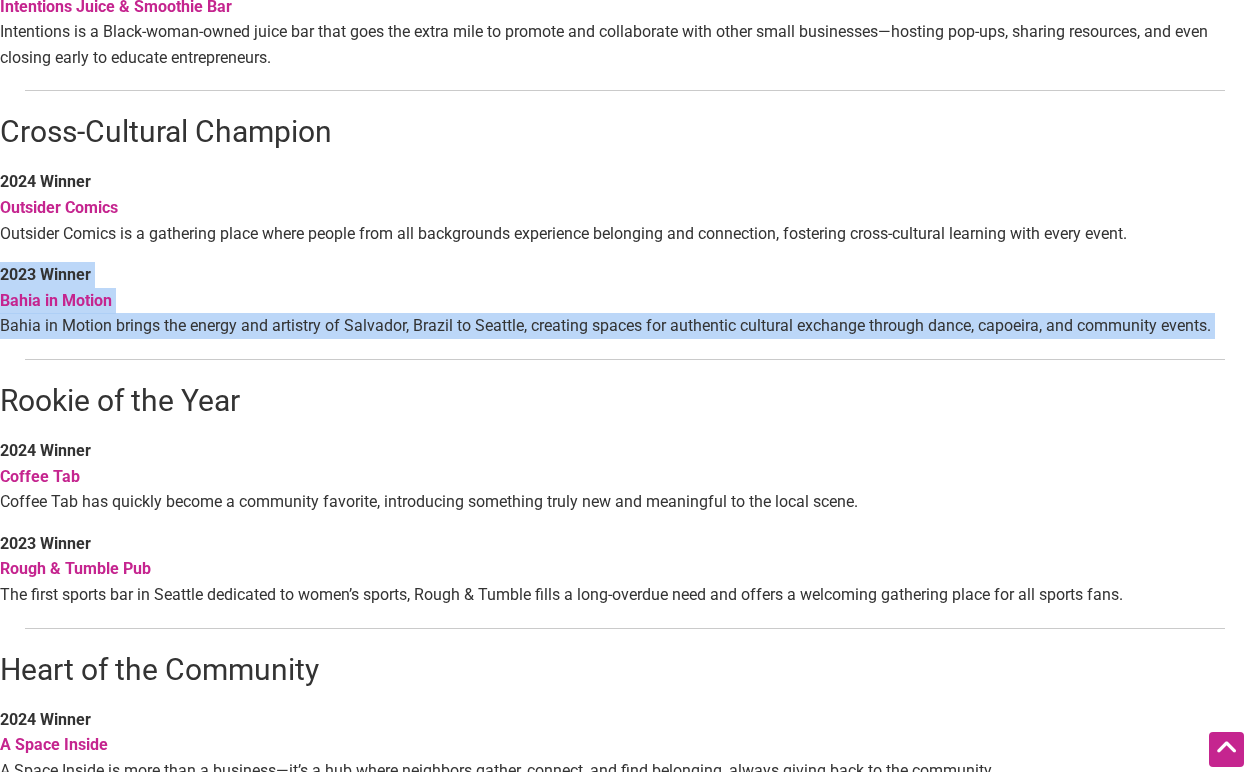 drag, startPoint x: 226, startPoint y: 258, endPoint x: 252, endPoint y: 338, distance: 84.118965 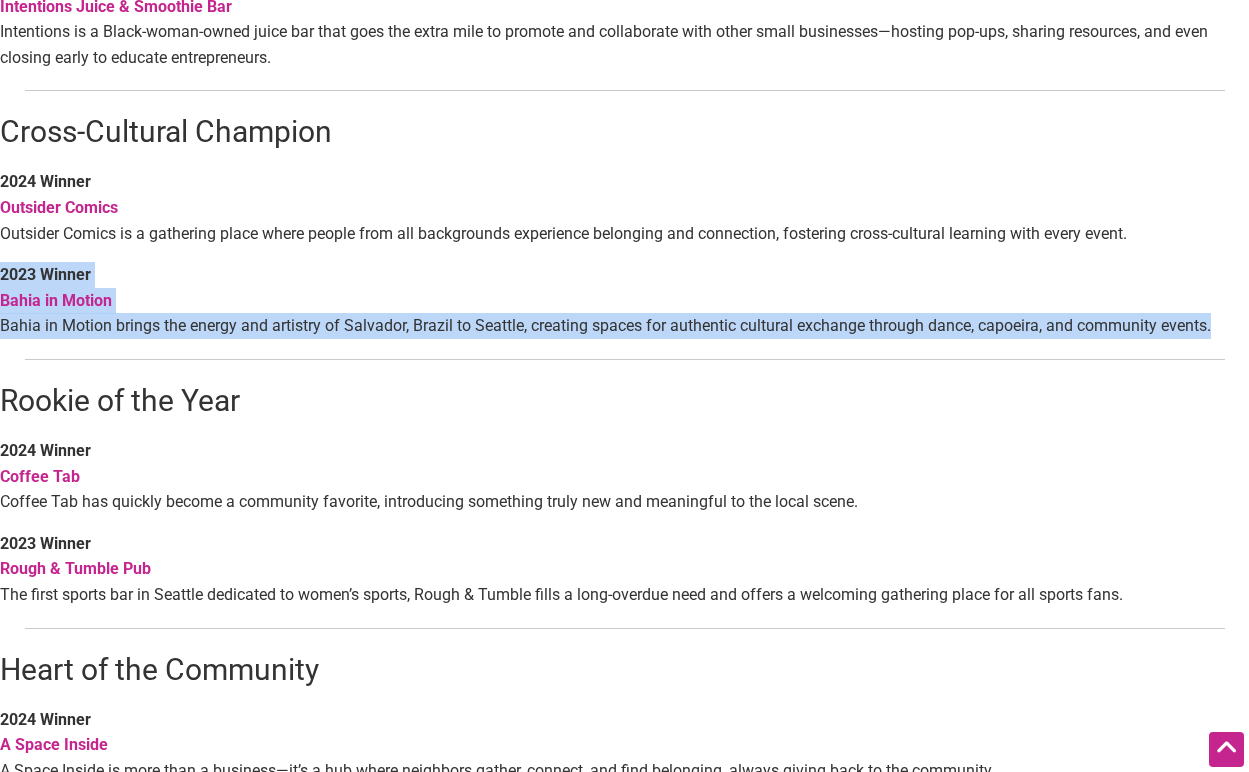 drag, startPoint x: 252, startPoint y: 338, endPoint x: 226, endPoint y: 265, distance: 77.491936 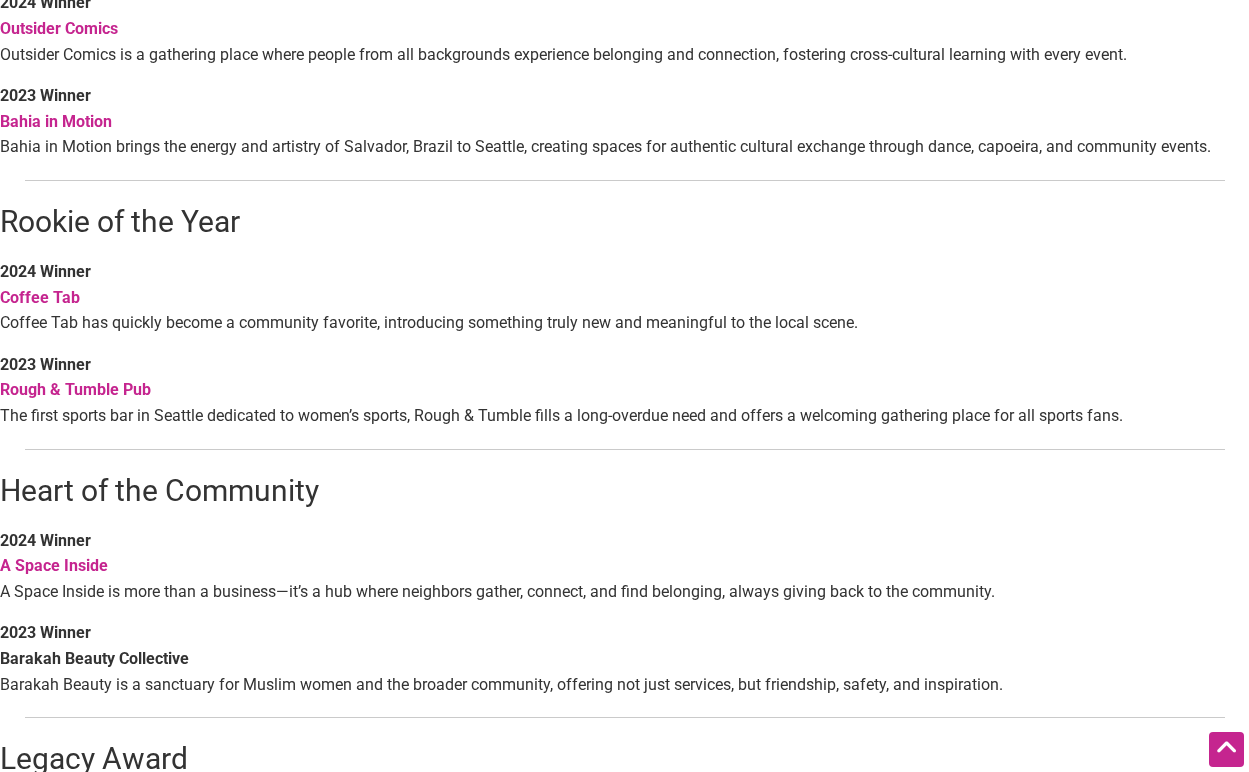 scroll, scrollTop: 1191, scrollLeft: 0, axis: vertical 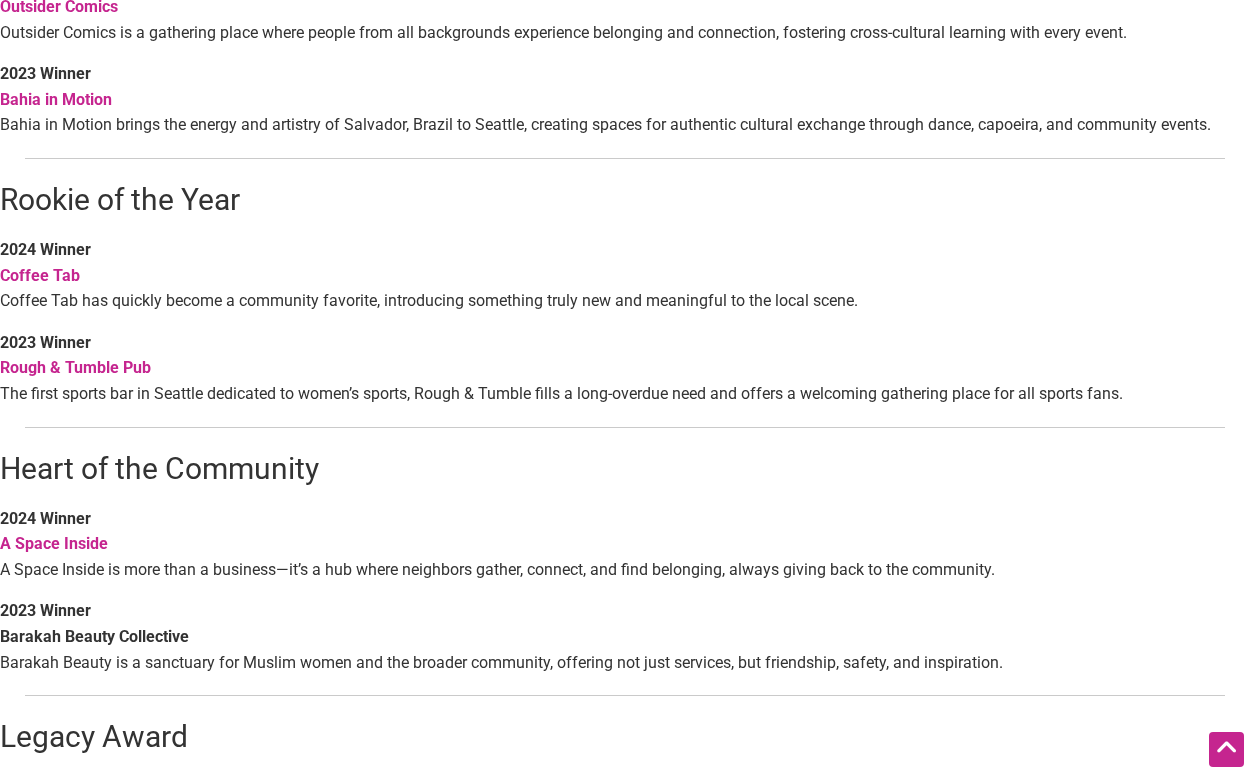 drag, startPoint x: 226, startPoint y: 265, endPoint x: 238, endPoint y: 300, distance: 37 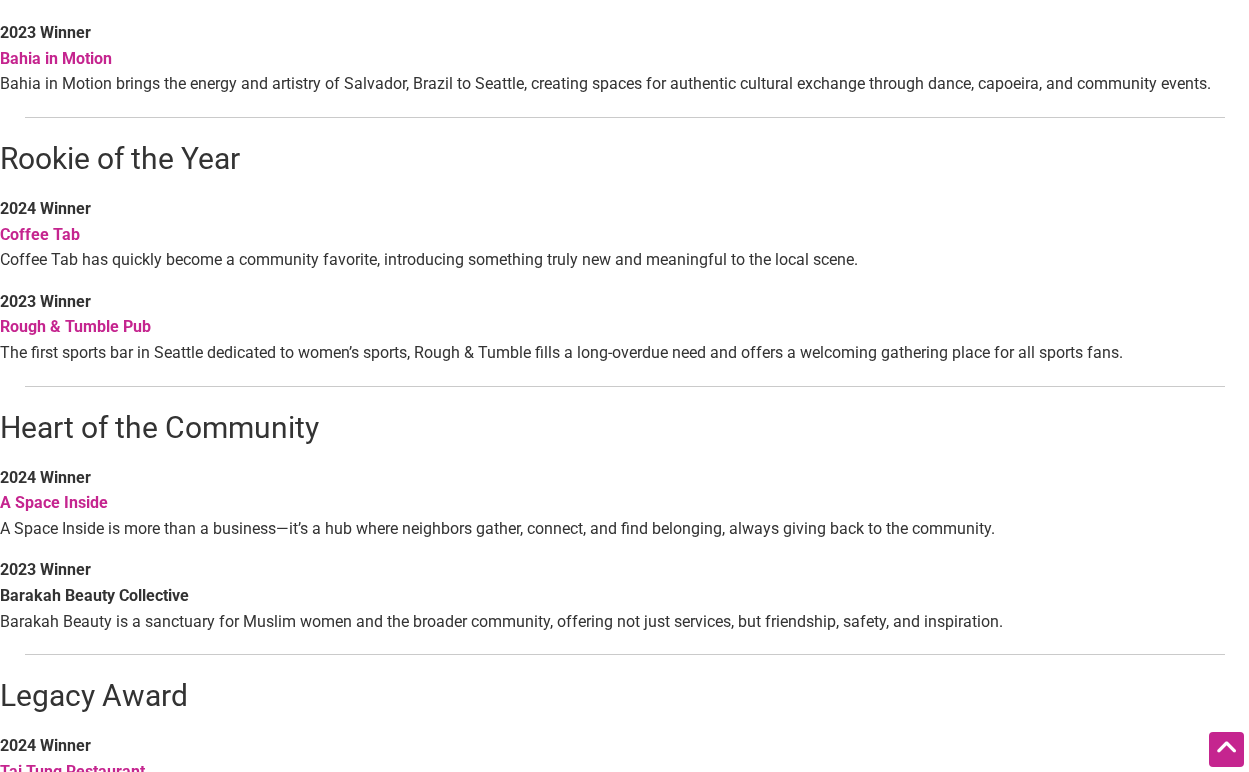 scroll, scrollTop: 1261, scrollLeft: 0, axis: vertical 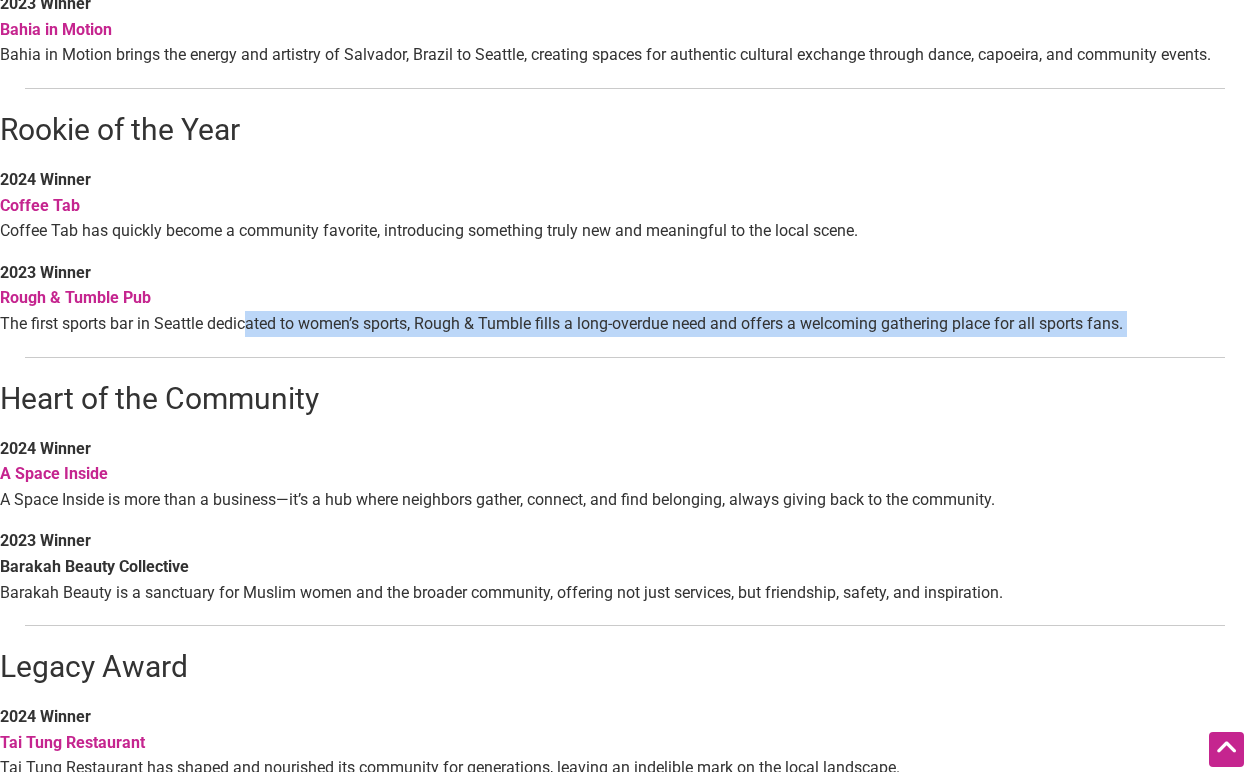 drag, startPoint x: 238, startPoint y: 300, endPoint x: 253, endPoint y: 344, distance: 46.486557 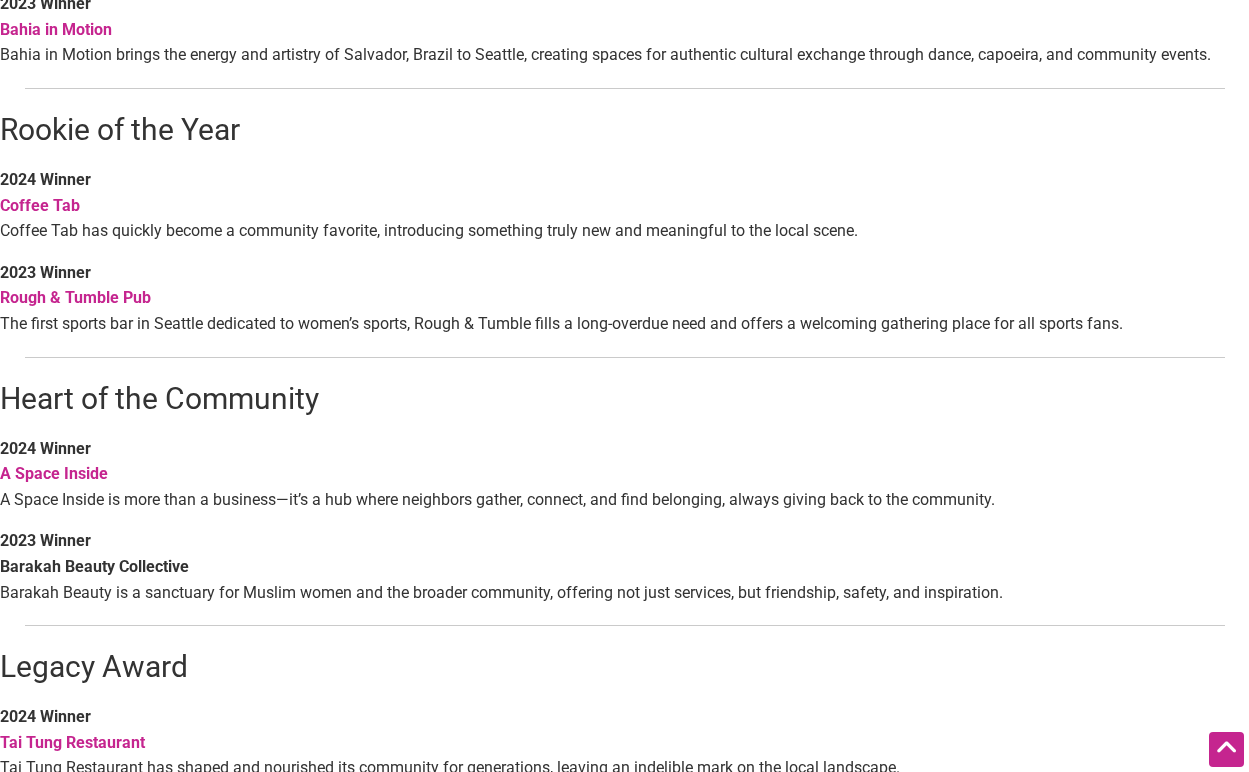 drag, startPoint x: 248, startPoint y: 321, endPoint x: 243, endPoint y: 278, distance: 43.289722 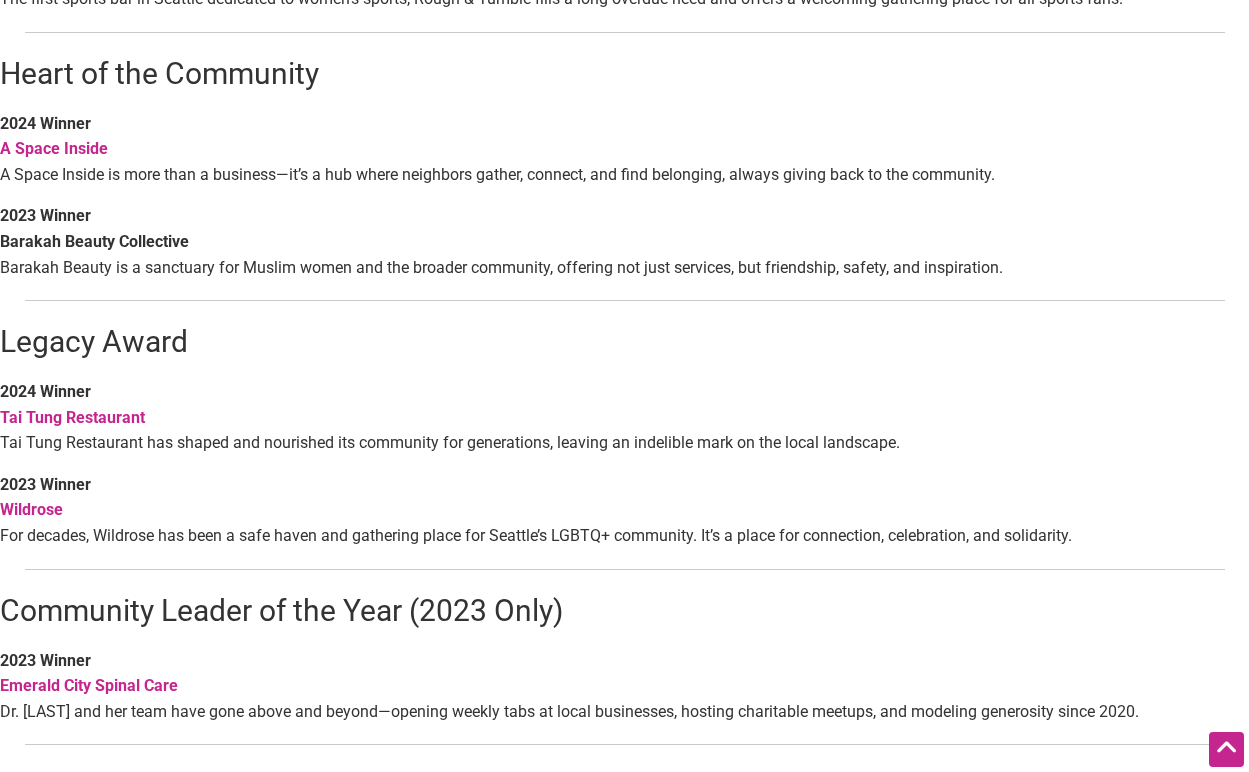 scroll, scrollTop: 1596, scrollLeft: 0, axis: vertical 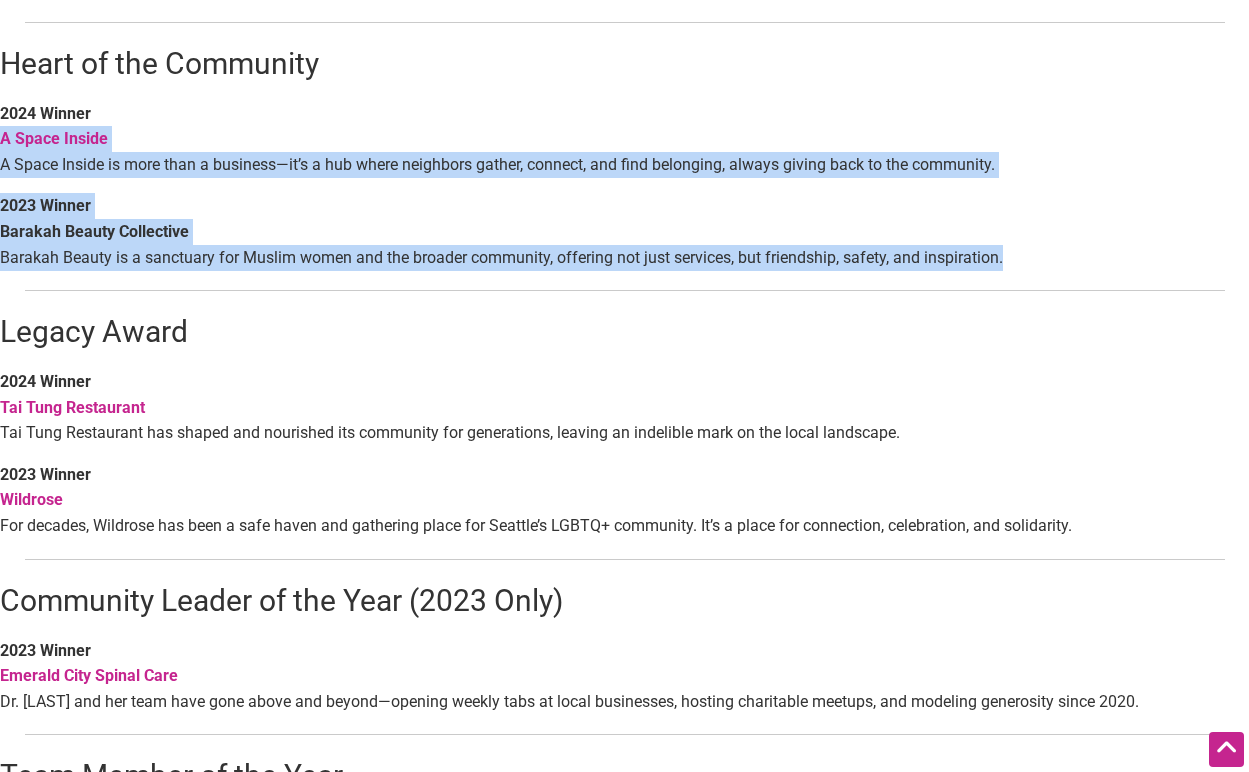 drag, startPoint x: 240, startPoint y: 254, endPoint x: 212, endPoint y: 118, distance: 138.85243 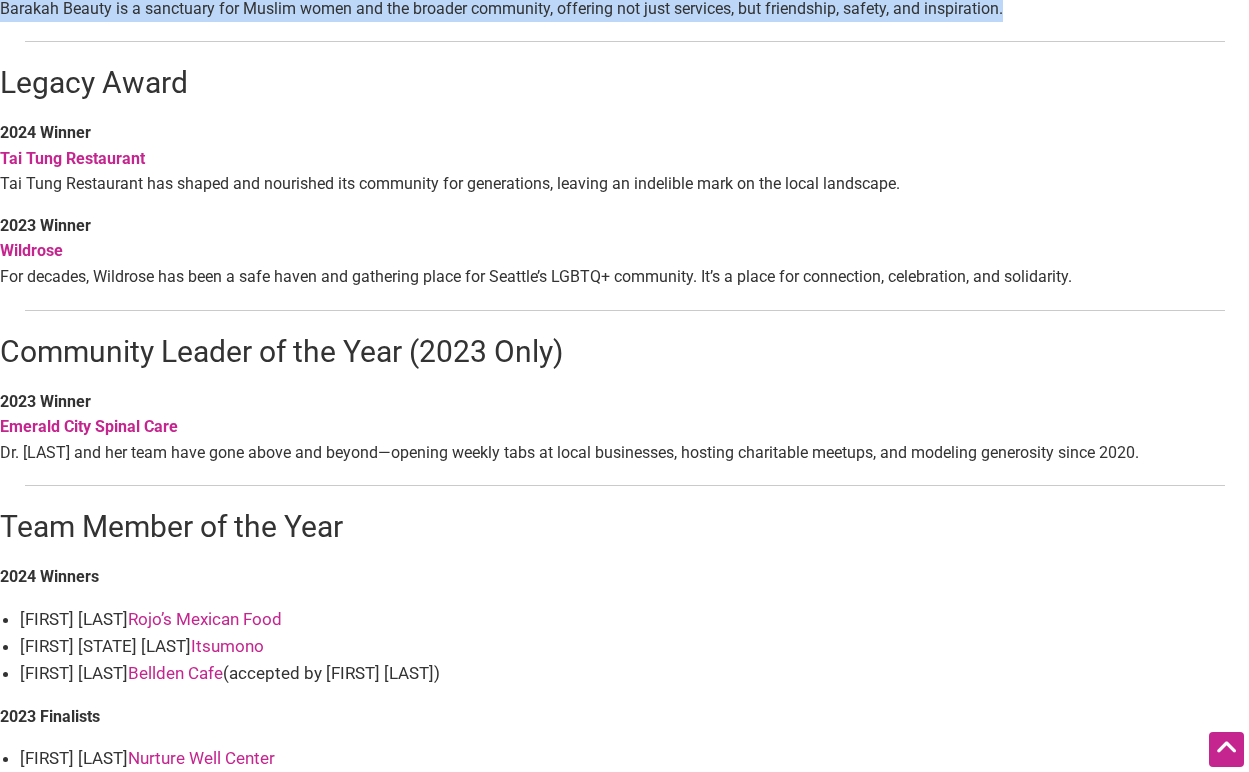 scroll, scrollTop: 1852, scrollLeft: 0, axis: vertical 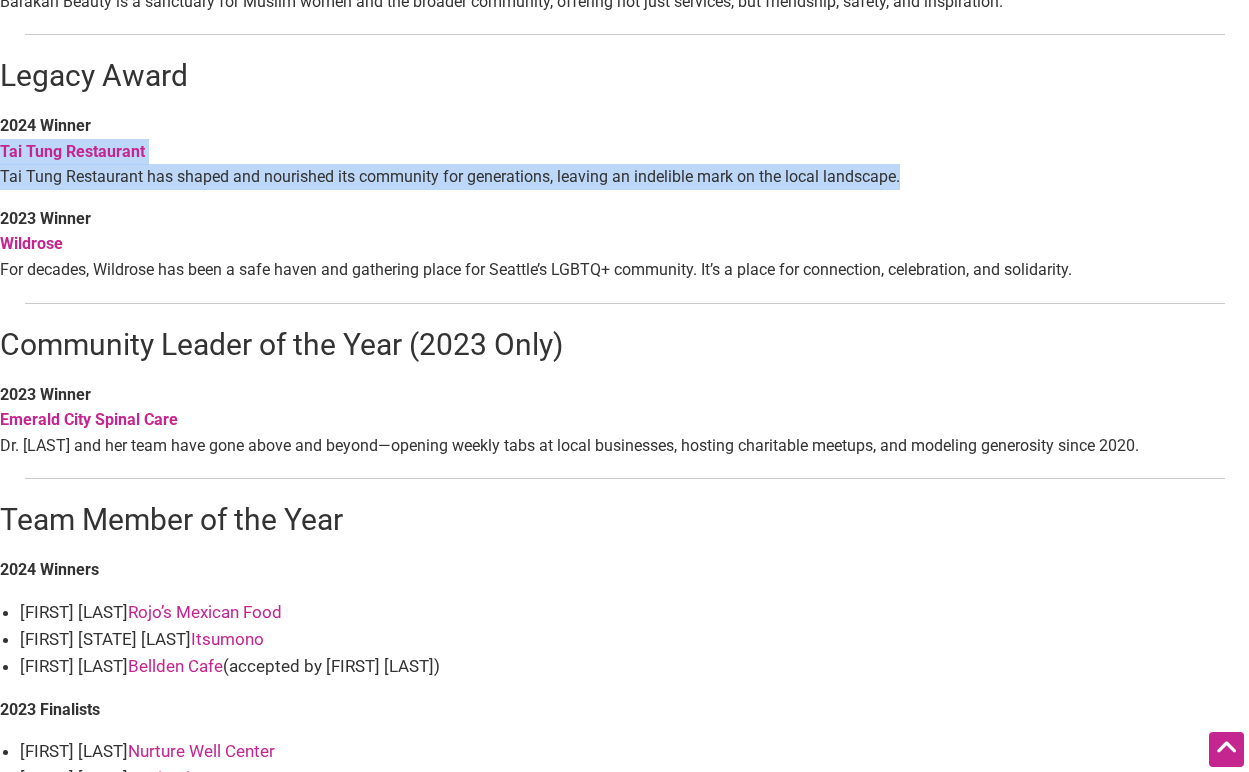 drag, startPoint x: 212, startPoint y: 118, endPoint x: 225, endPoint y: 177, distance: 60.41523 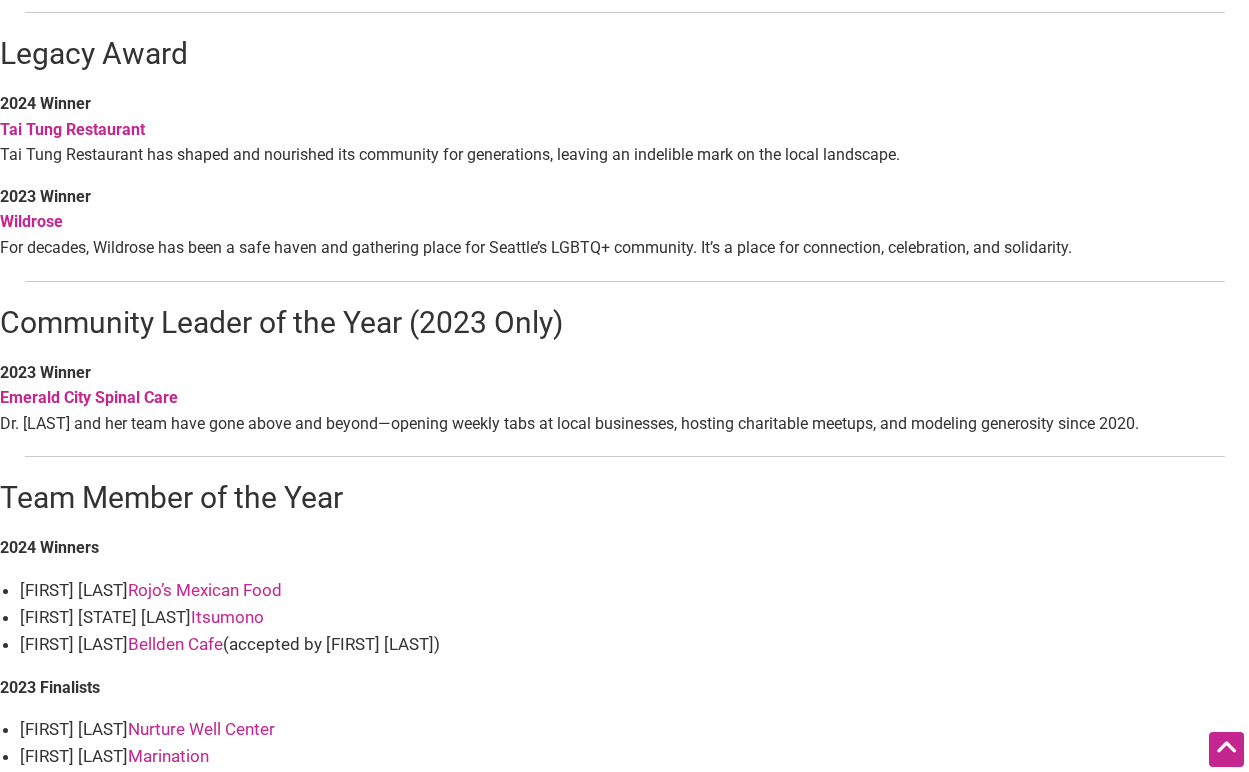 scroll, scrollTop: 1875, scrollLeft: 0, axis: vertical 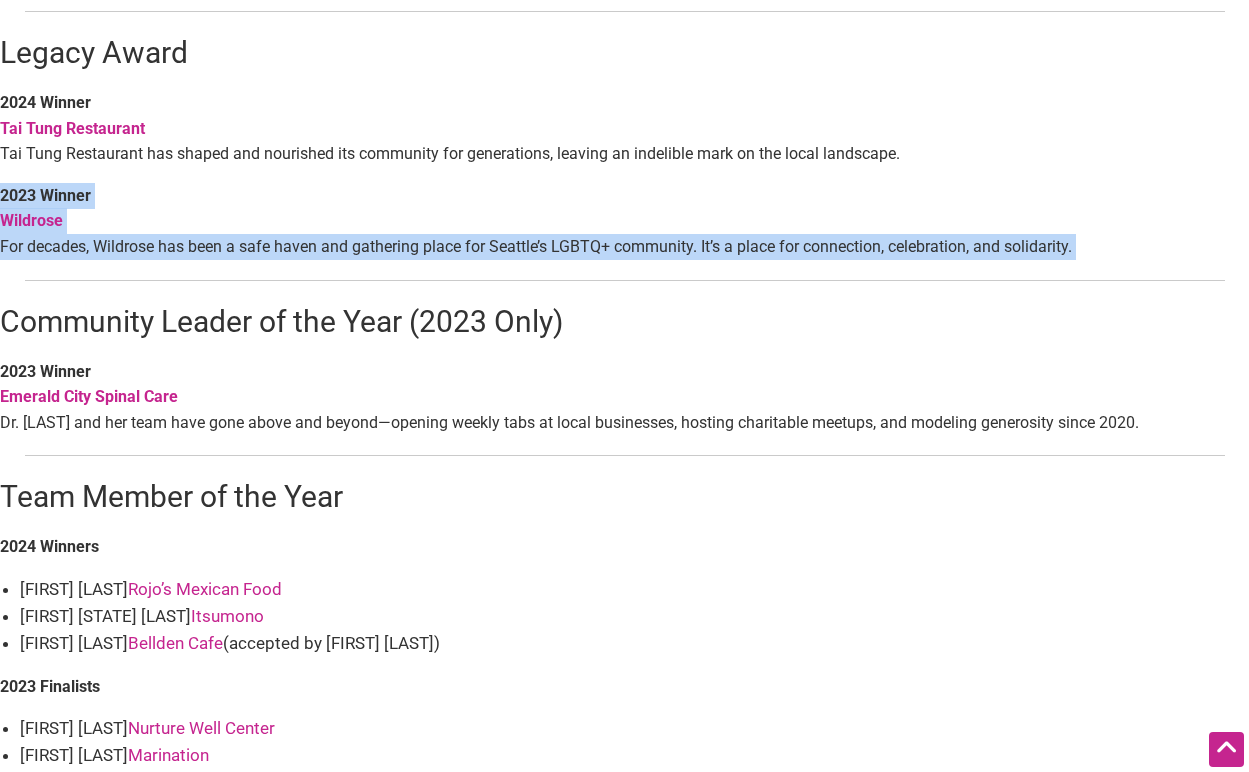 drag, startPoint x: 225, startPoint y: 177, endPoint x: 248, endPoint y: 260, distance: 86.127815 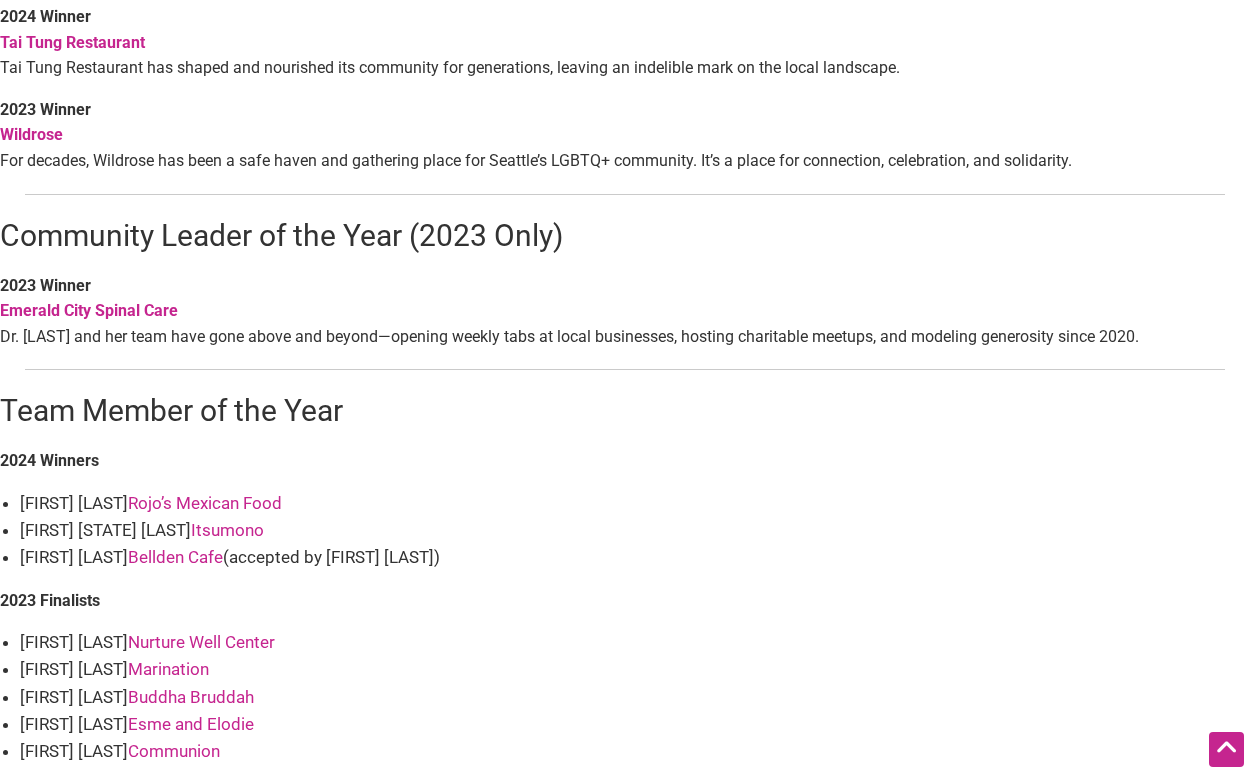 scroll, scrollTop: 1995, scrollLeft: 0, axis: vertical 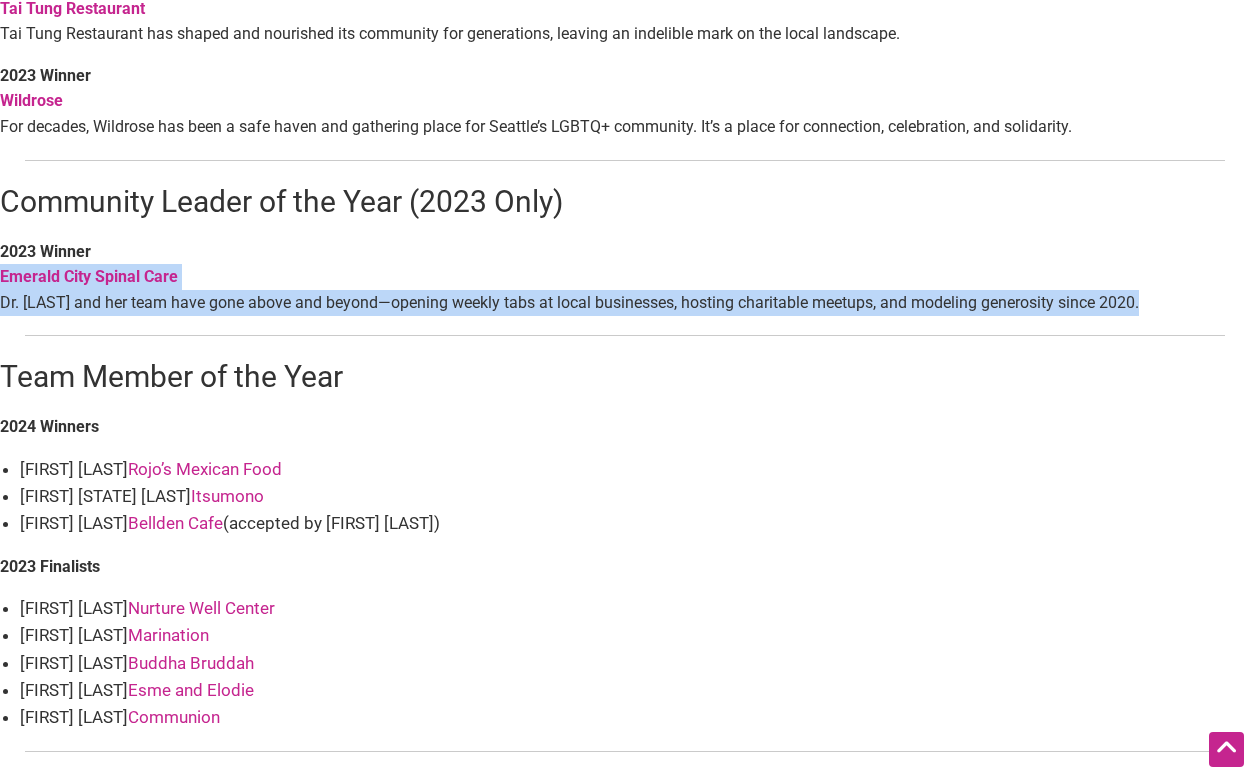 drag, startPoint x: 248, startPoint y: 260, endPoint x: 255, endPoint y: 305, distance: 45.54119 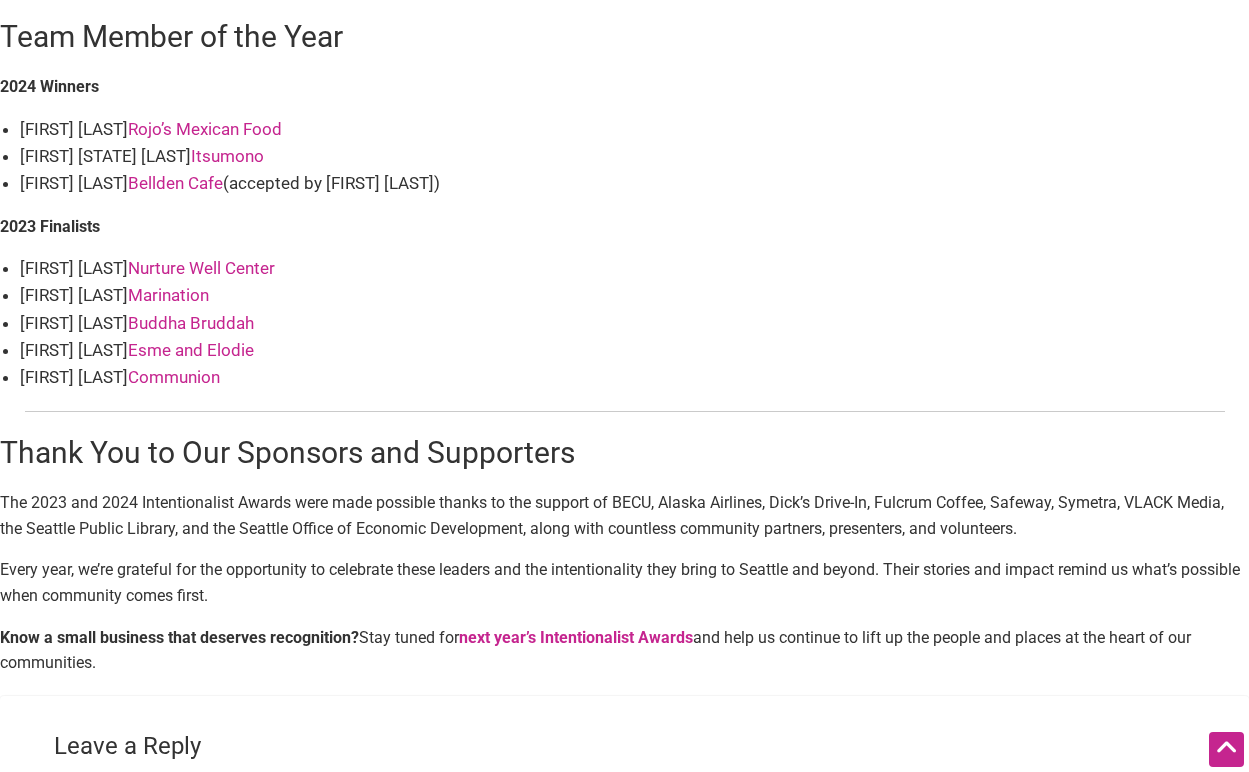 scroll, scrollTop: 2350, scrollLeft: 0, axis: vertical 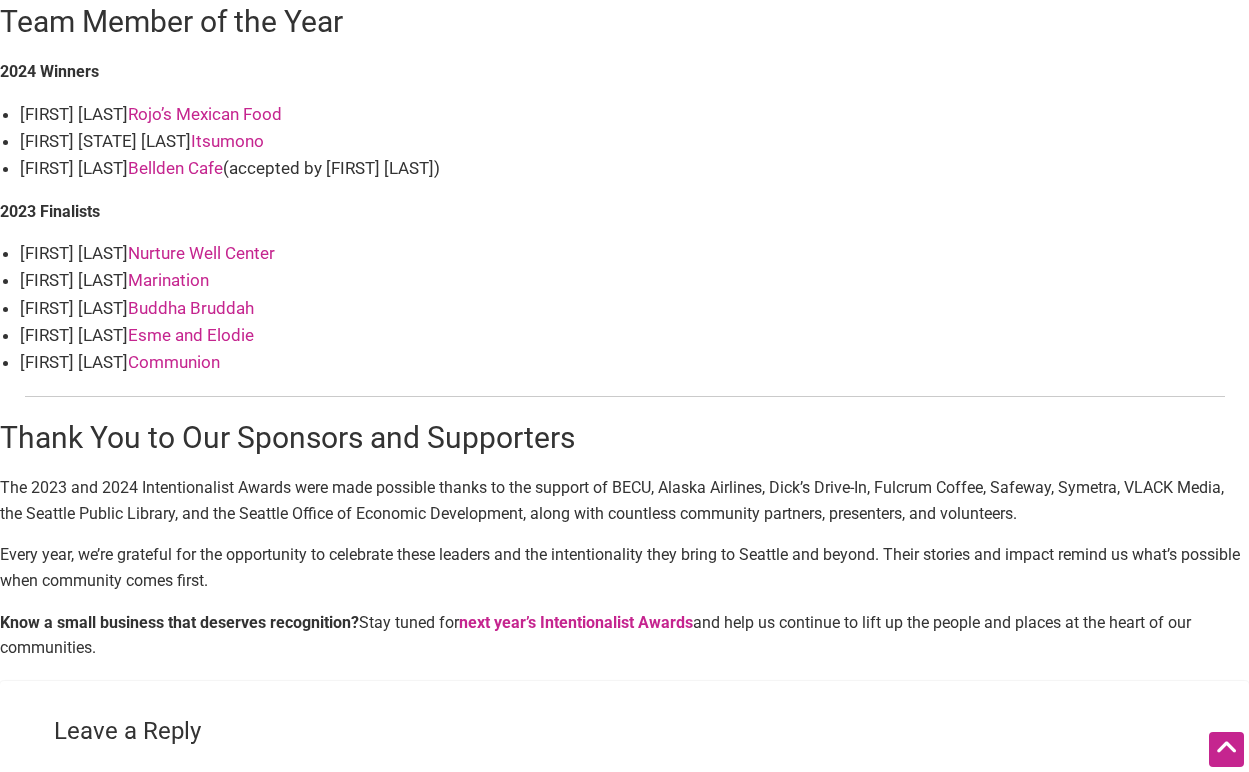 click on "Esme and Elodie" at bounding box center [191, 335] 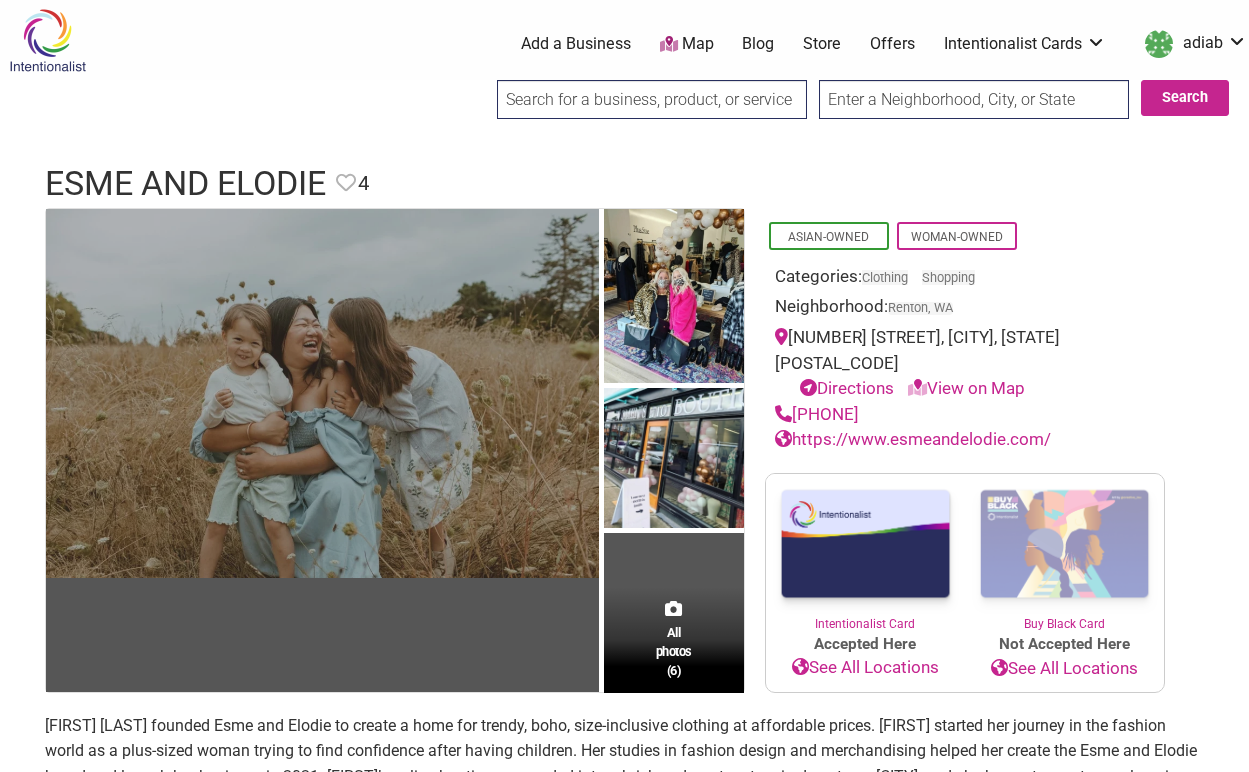 scroll, scrollTop: 0, scrollLeft: 0, axis: both 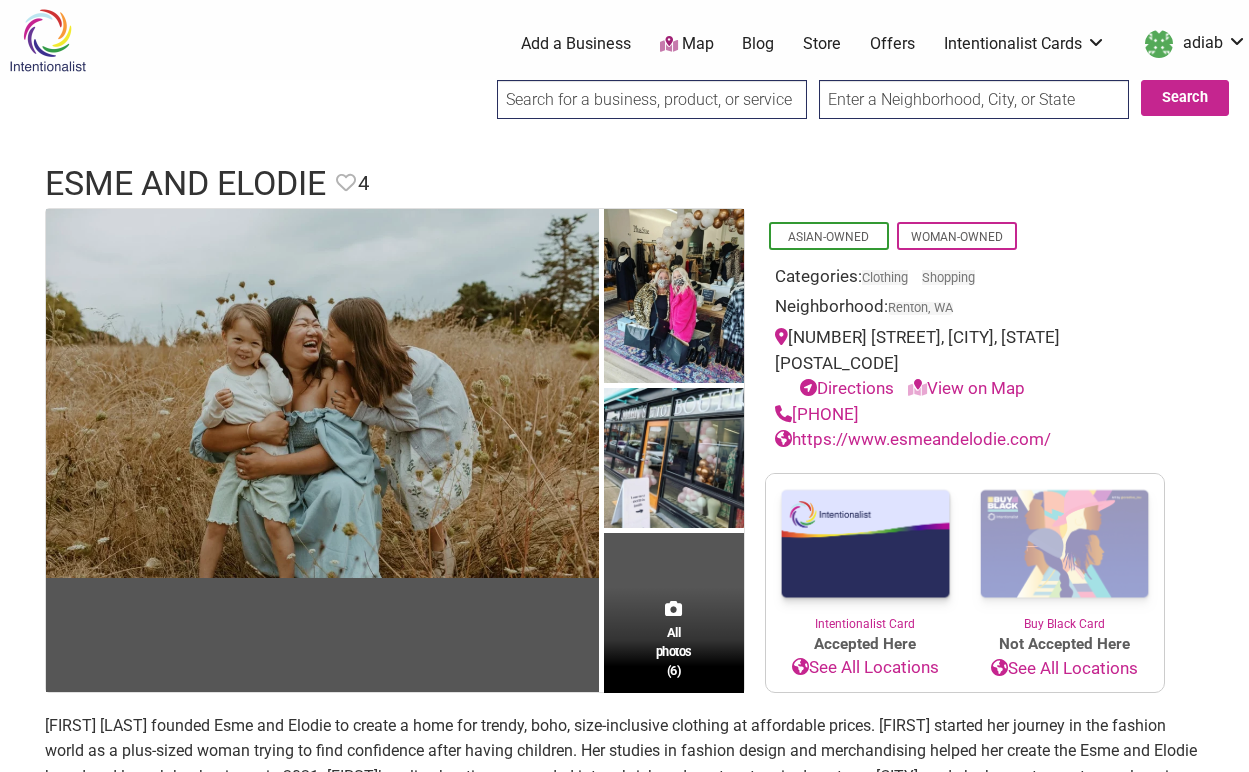 click on "Store" at bounding box center [822, 44] 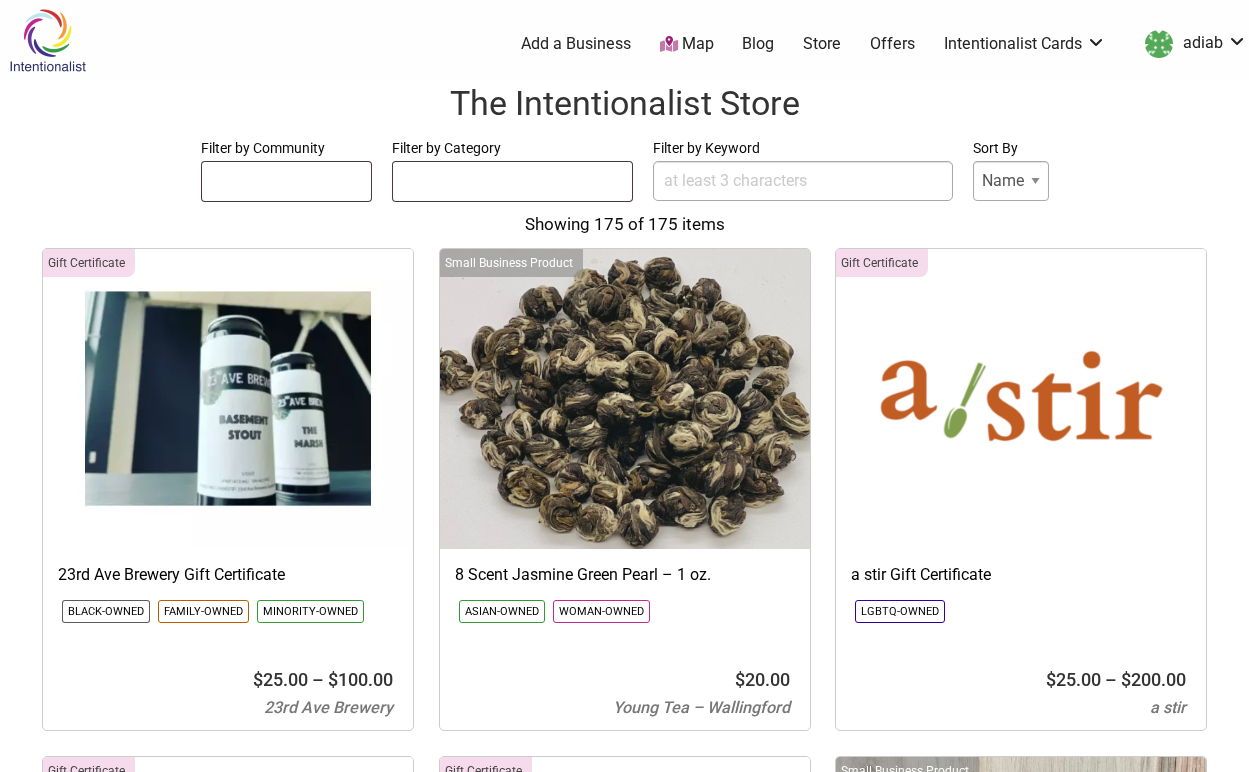 select 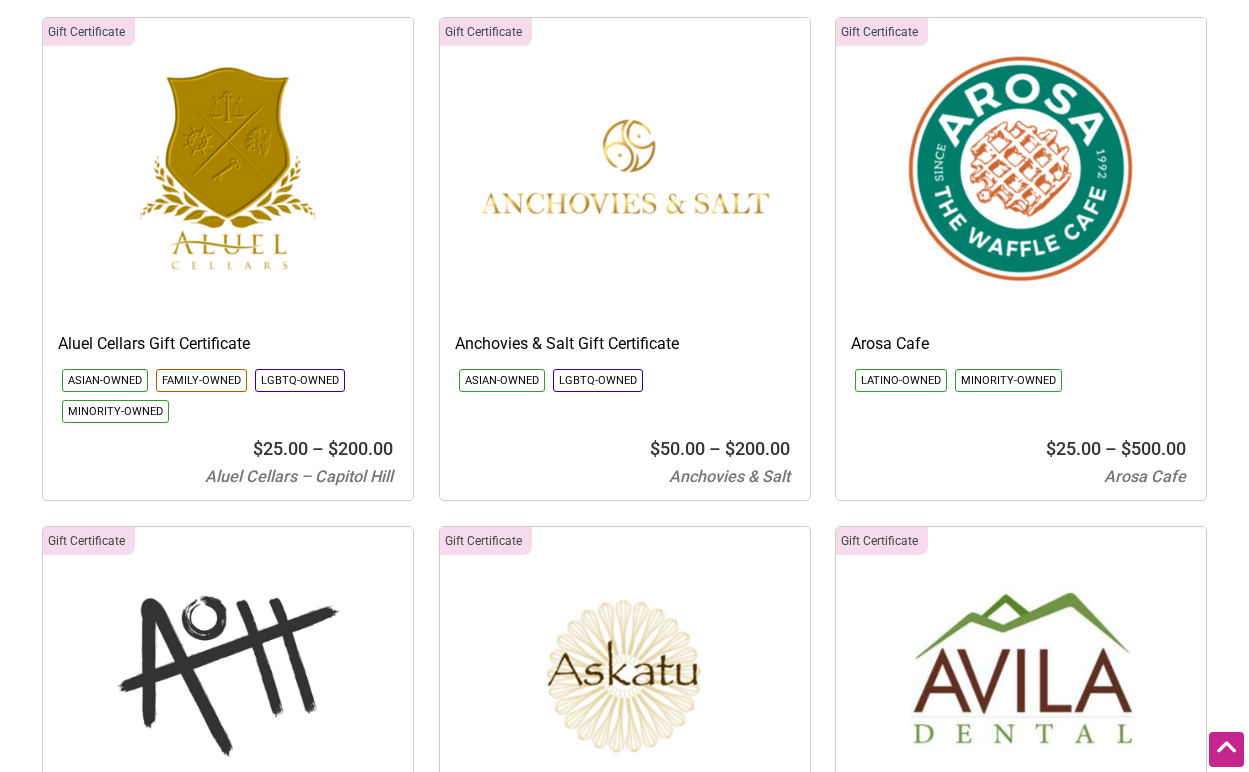 scroll, scrollTop: 1245, scrollLeft: 0, axis: vertical 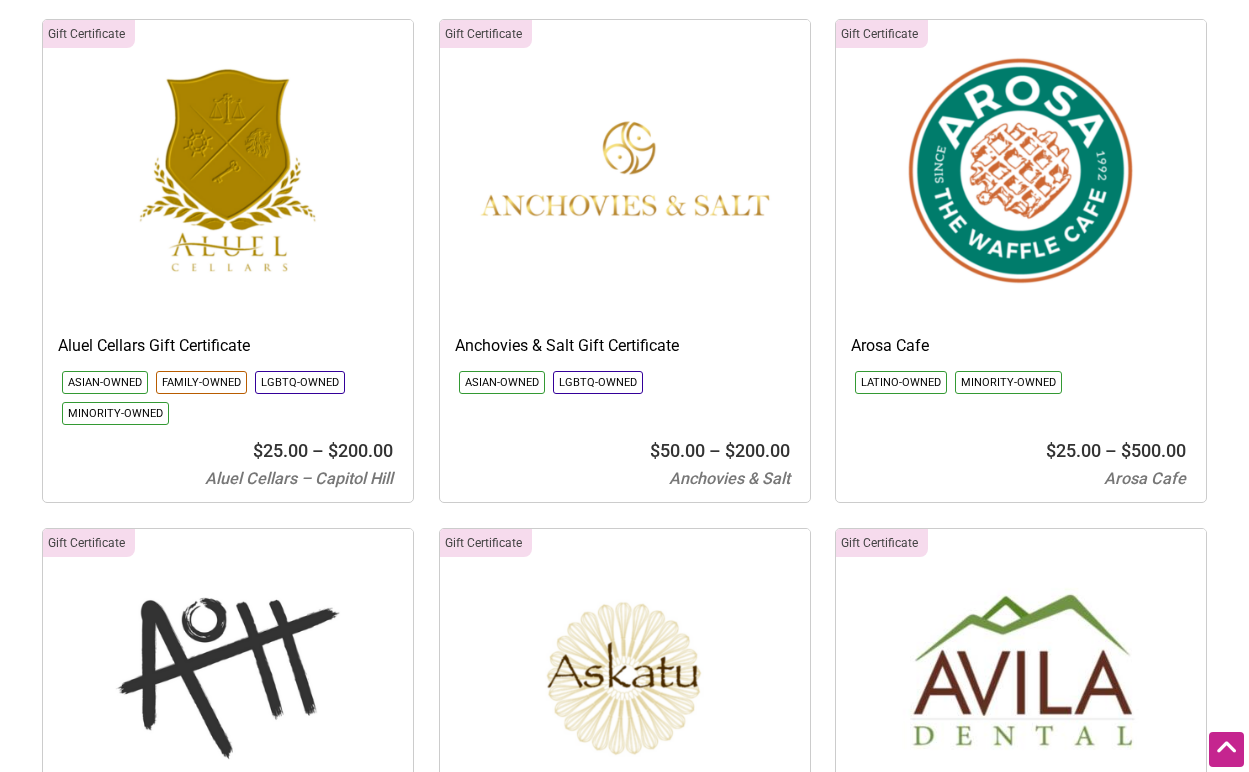click at bounding box center (1021, 170) 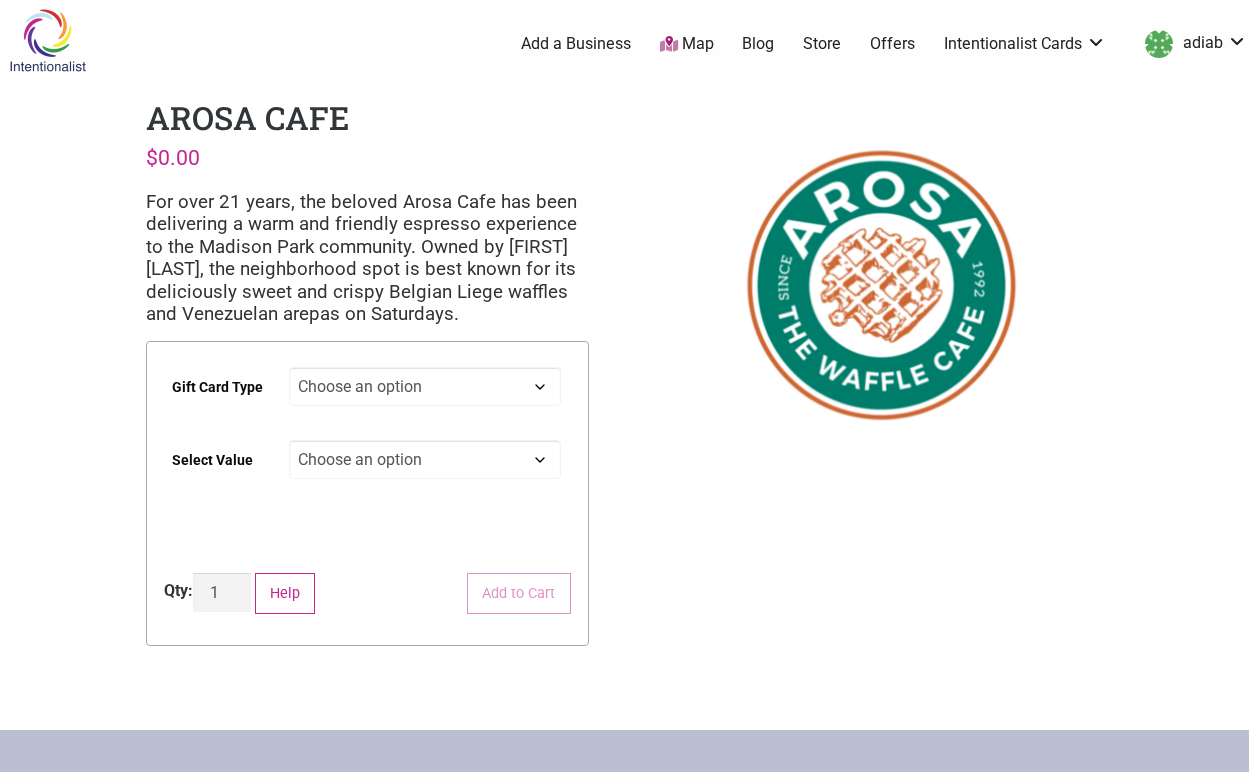 scroll, scrollTop: 0, scrollLeft: 0, axis: both 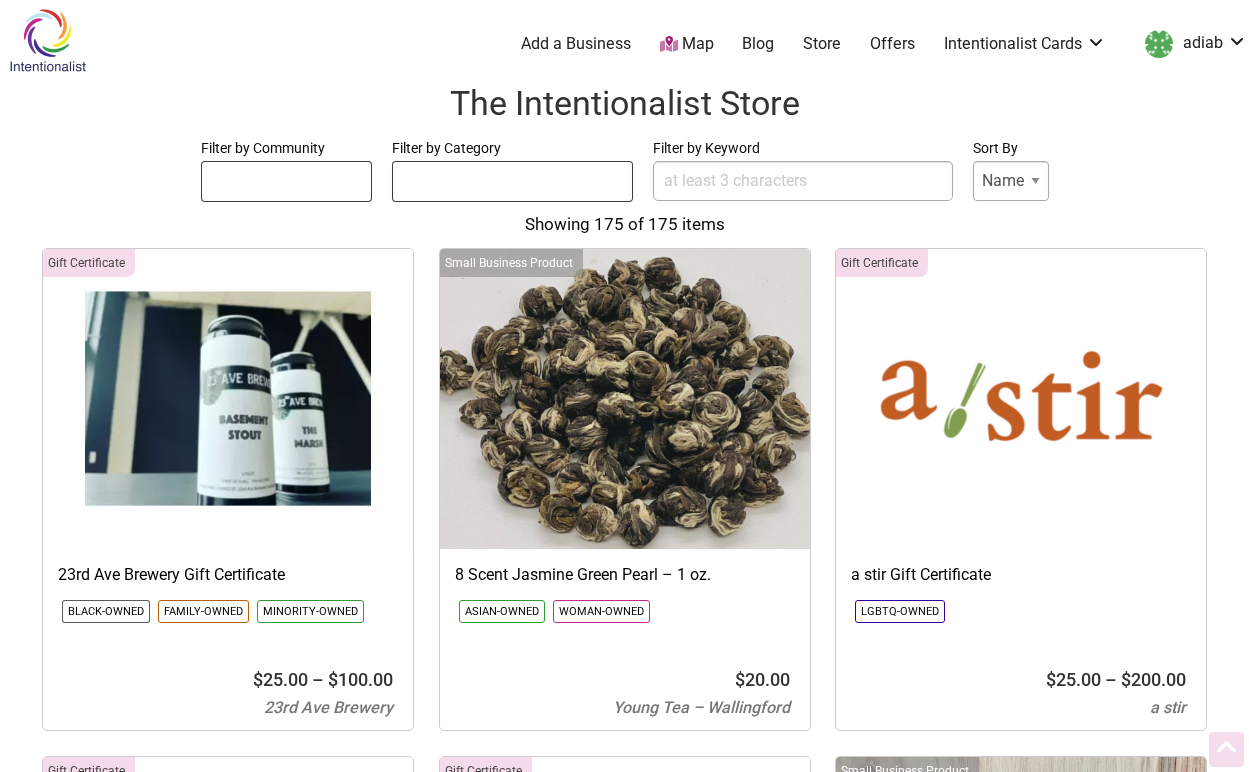 select 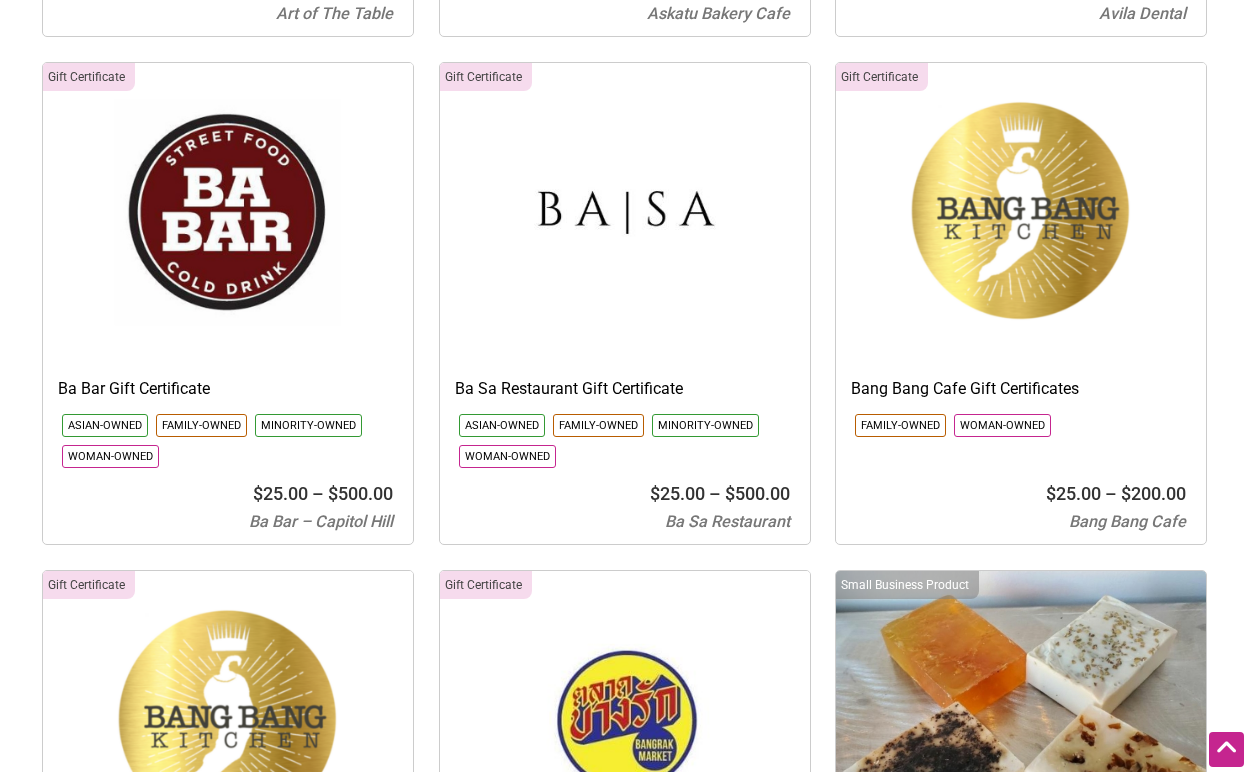 scroll, scrollTop: 1665, scrollLeft: 0, axis: vertical 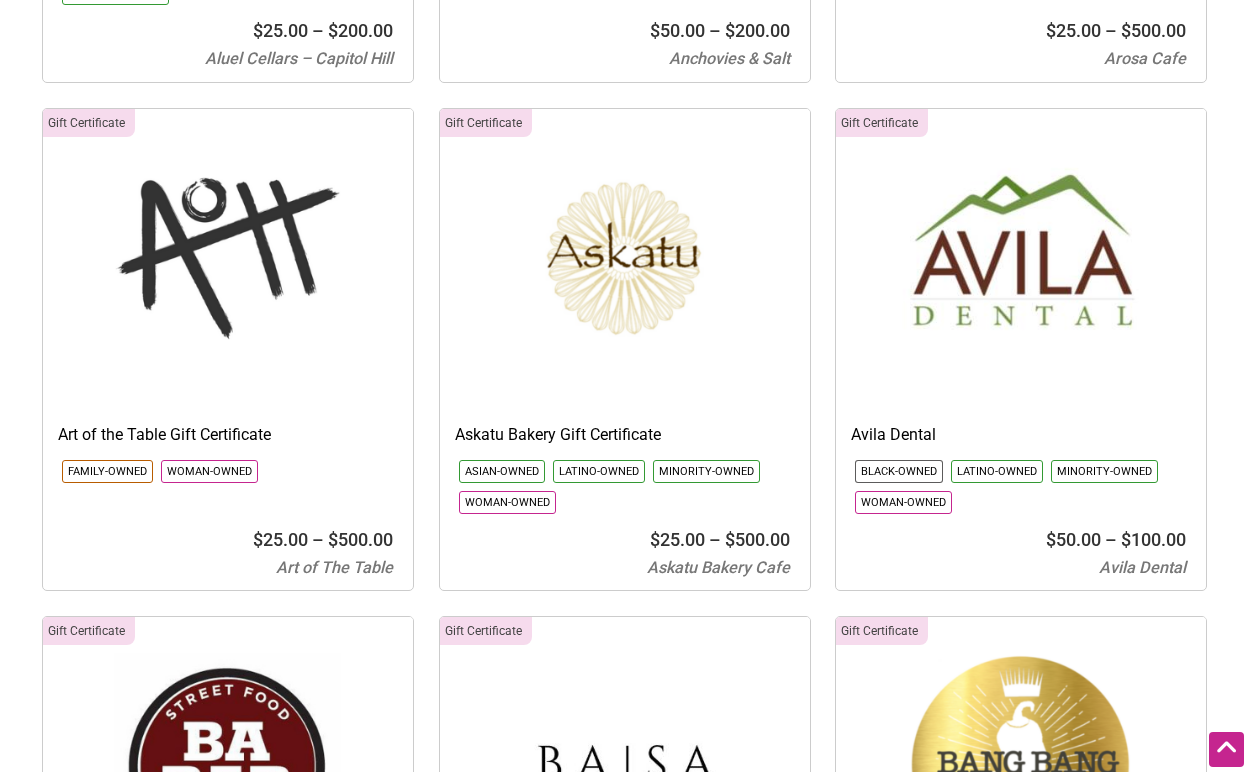 click at bounding box center [1021, 259] 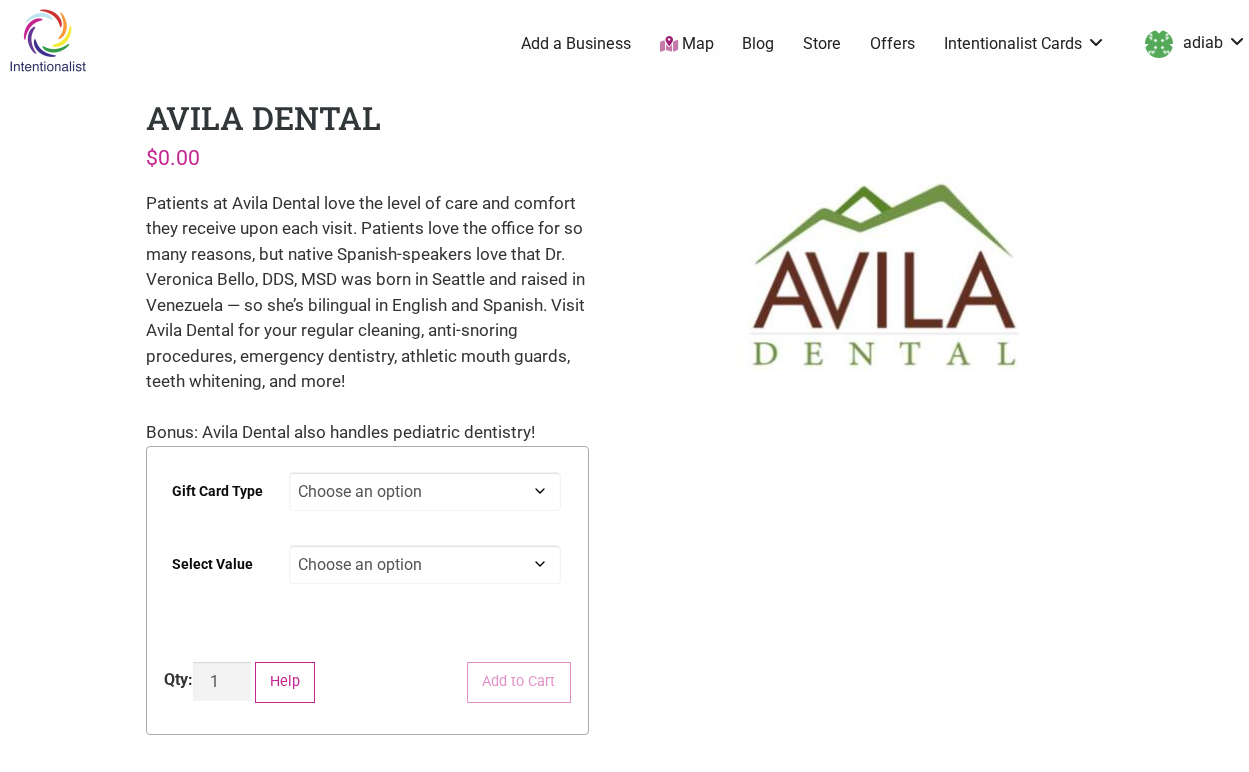 scroll, scrollTop: 0, scrollLeft: 0, axis: both 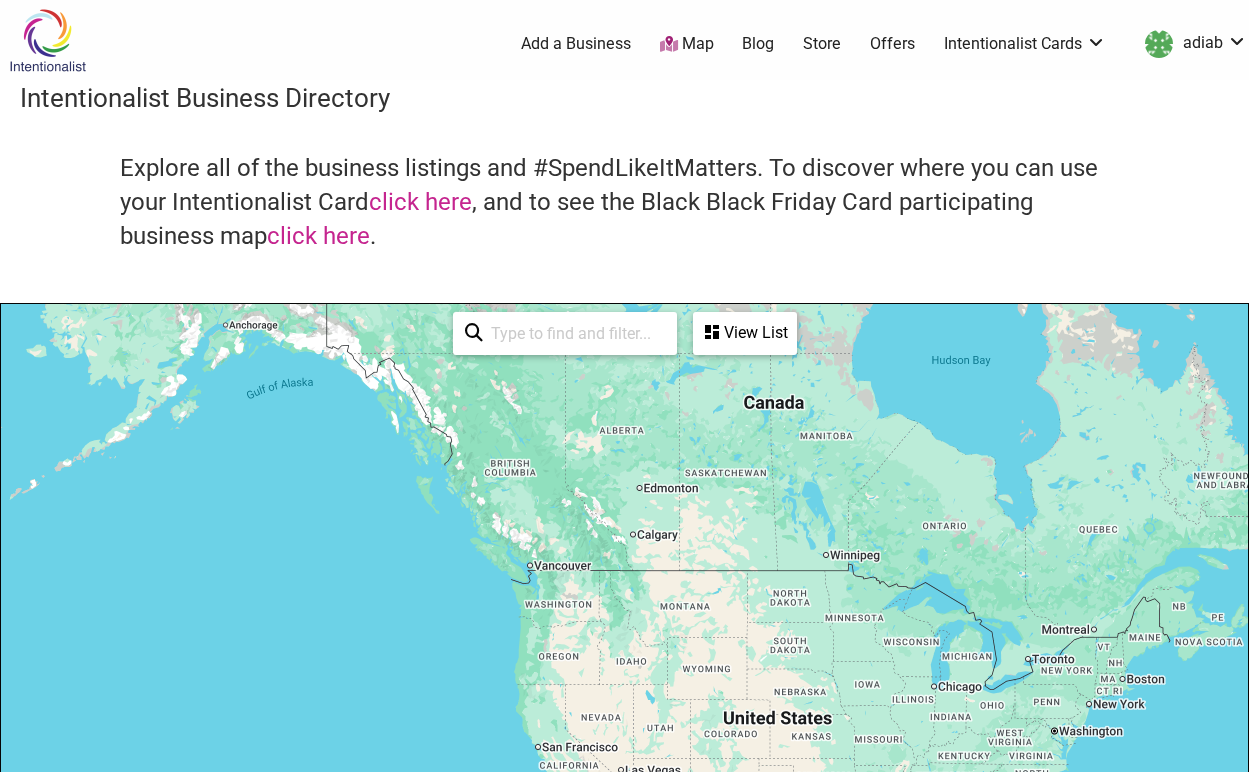 click at bounding box center (574, 333) 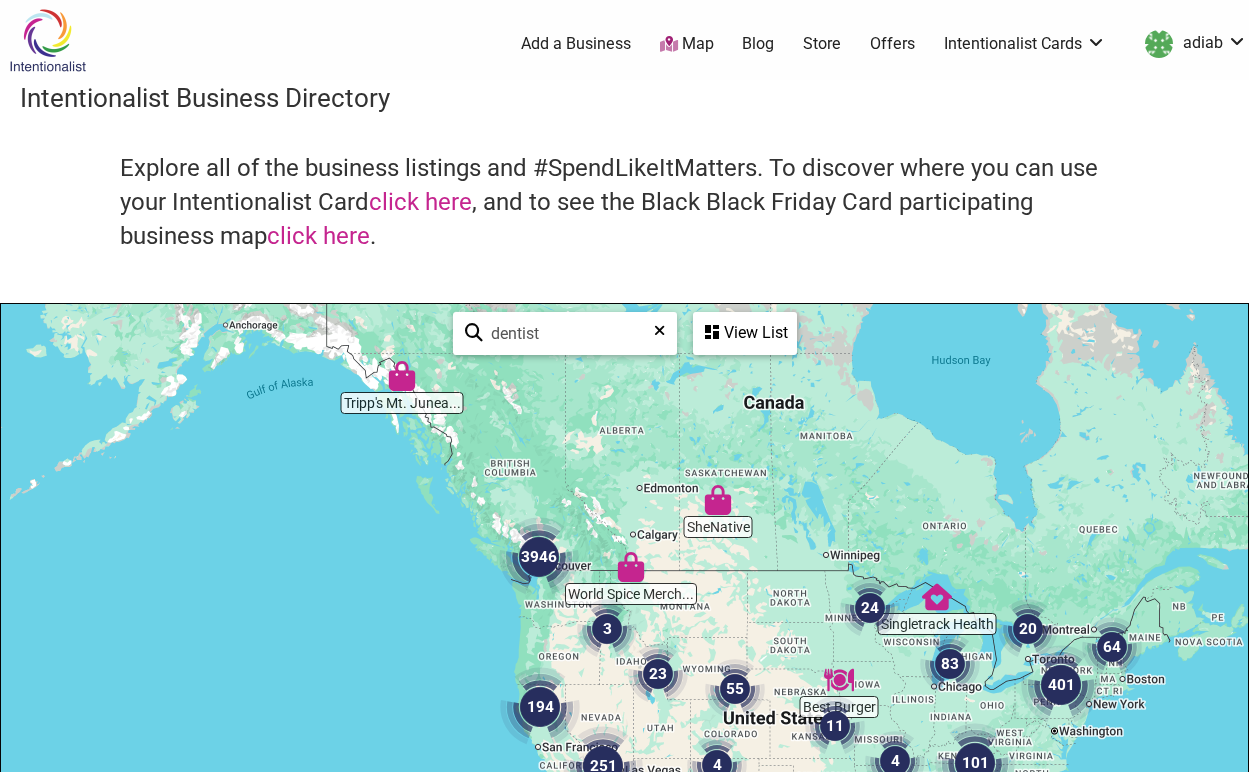 type on "dentist" 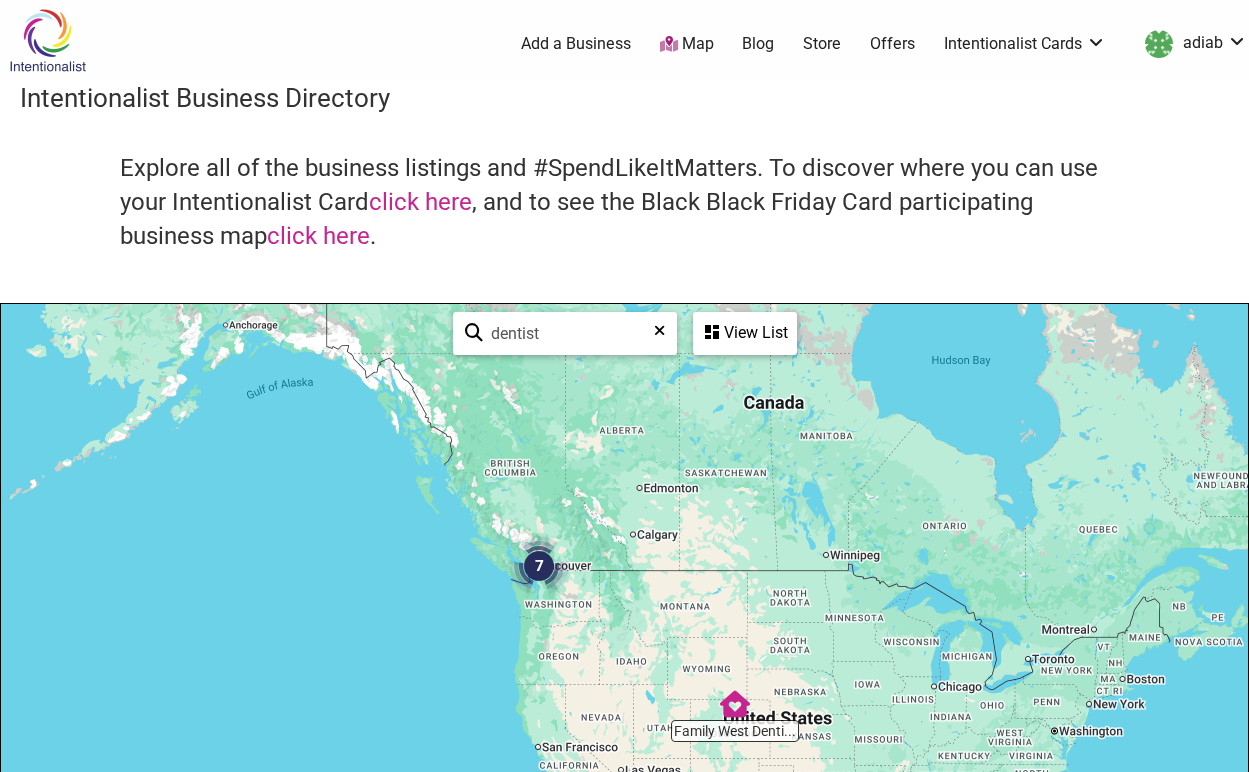 click at bounding box center [539, 566] 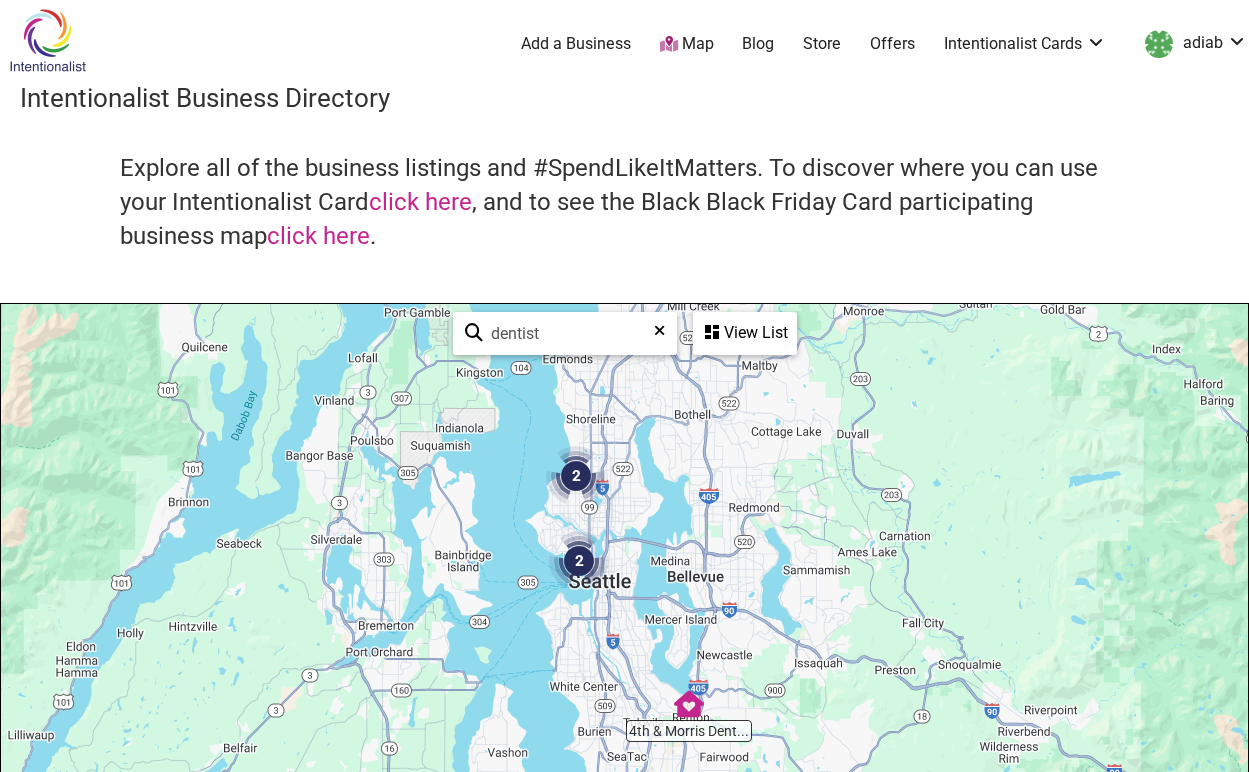 click at bounding box center [579, 561] 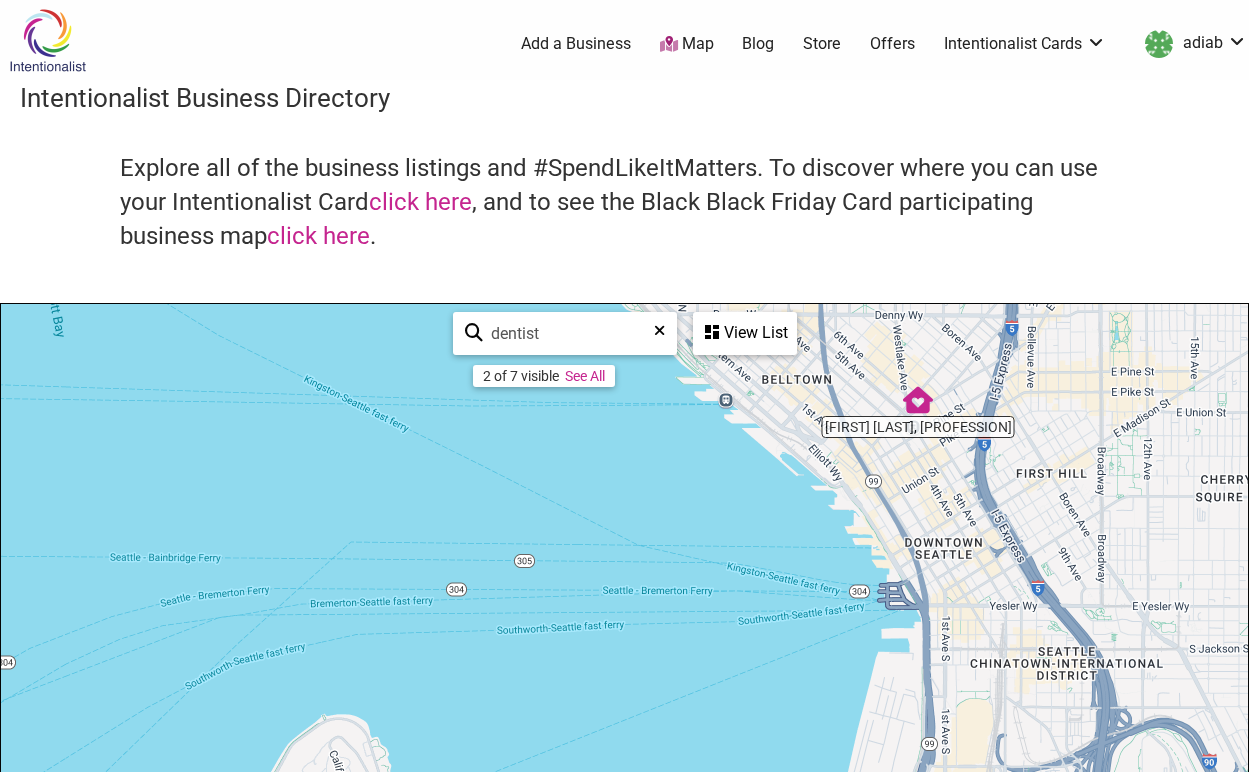 click at bounding box center (918, 400) 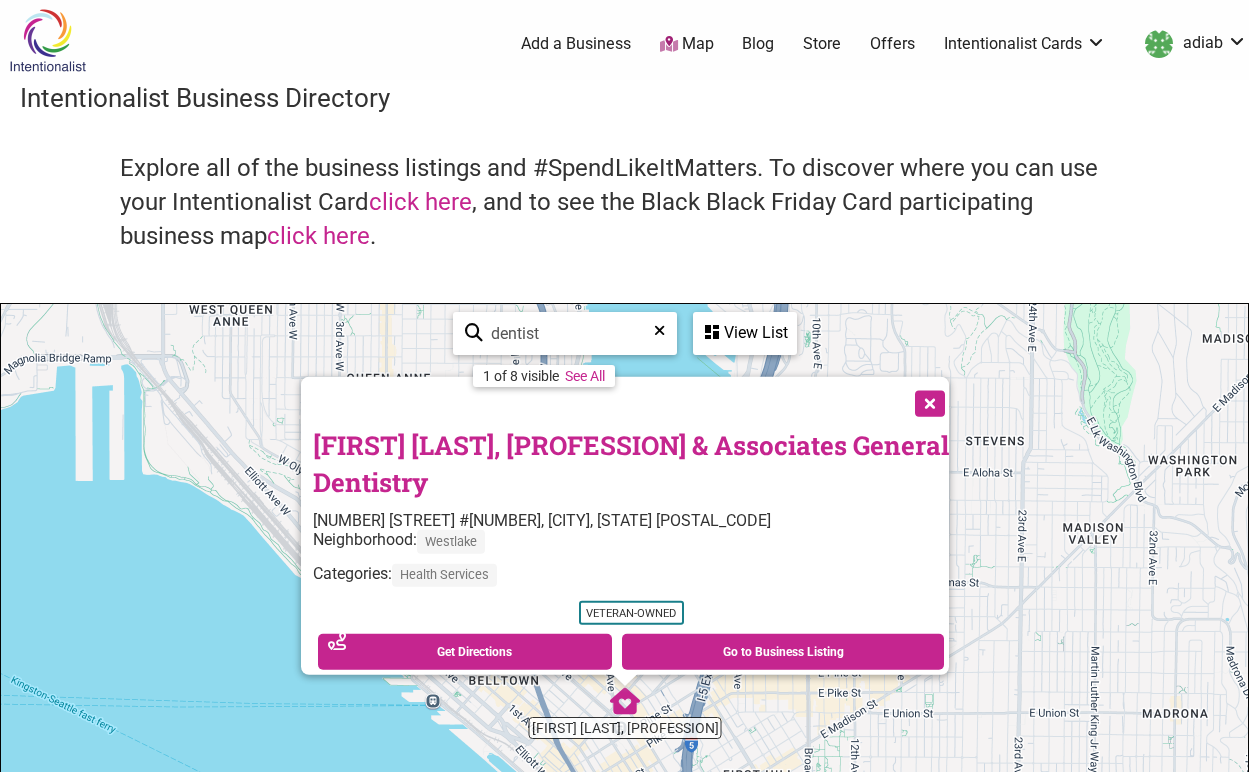 click at bounding box center [928, 401] 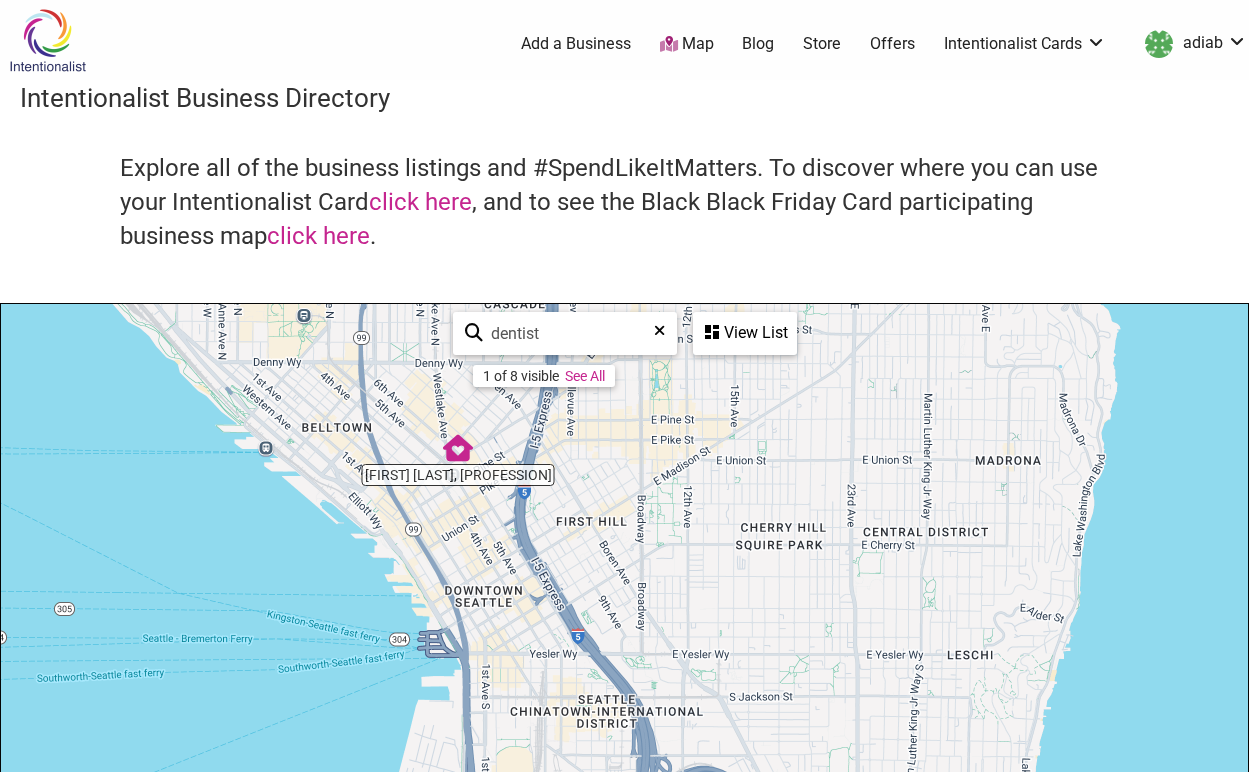 drag, startPoint x: 918, startPoint y: 621, endPoint x: 744, endPoint y: 328, distance: 340.77118 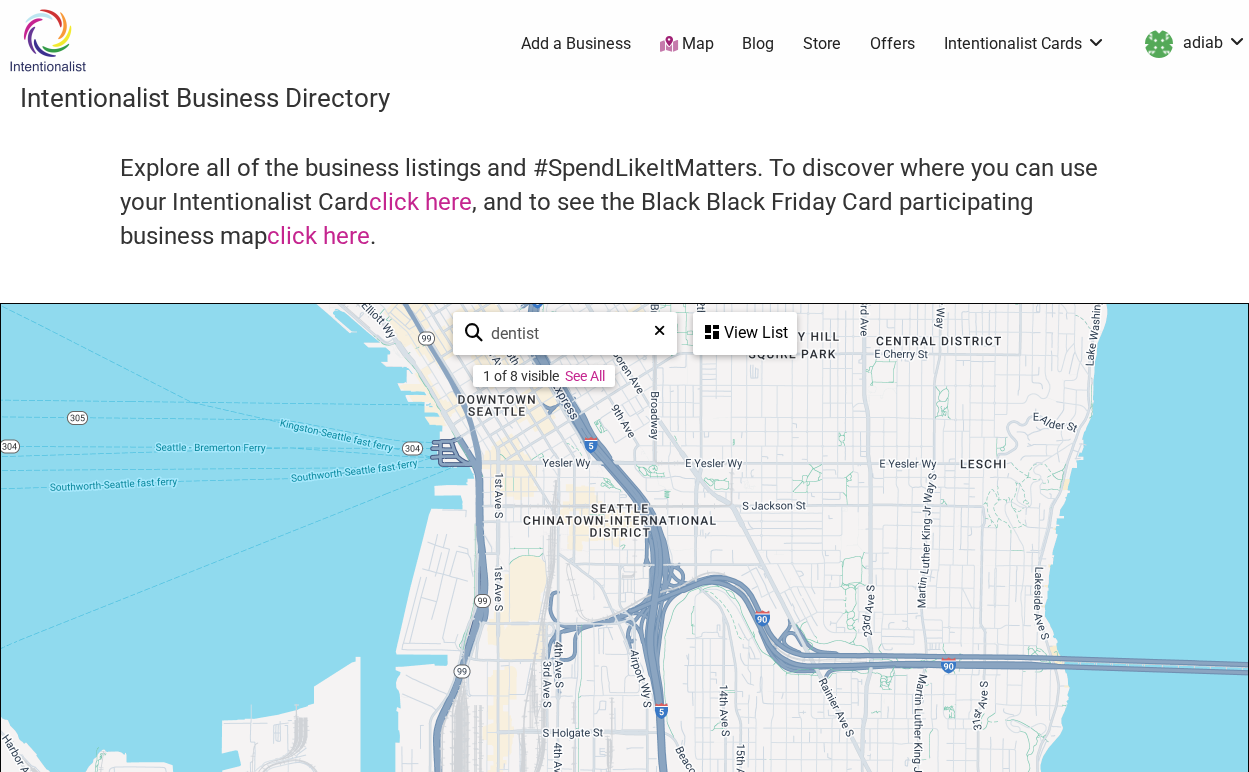 drag, startPoint x: 800, startPoint y: 559, endPoint x: 893, endPoint y: 383, distance: 199.06029 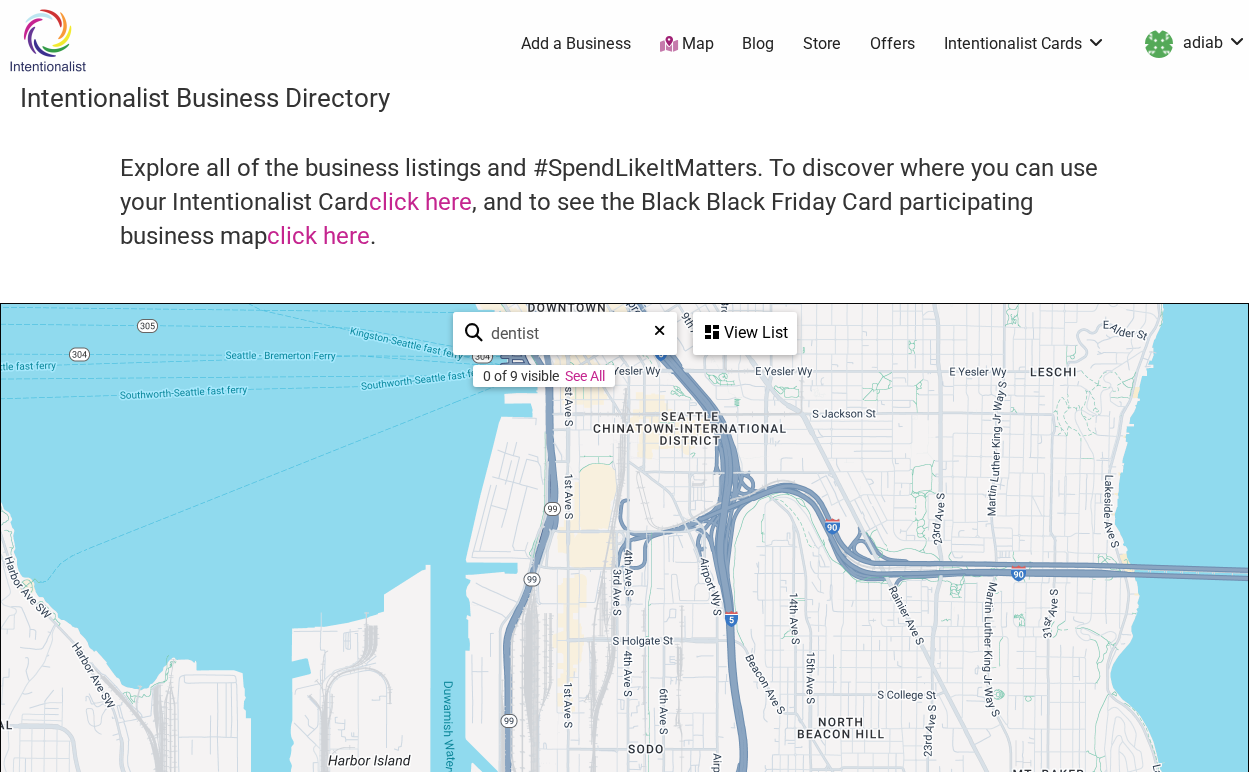 click on "See All" at bounding box center [585, 376] 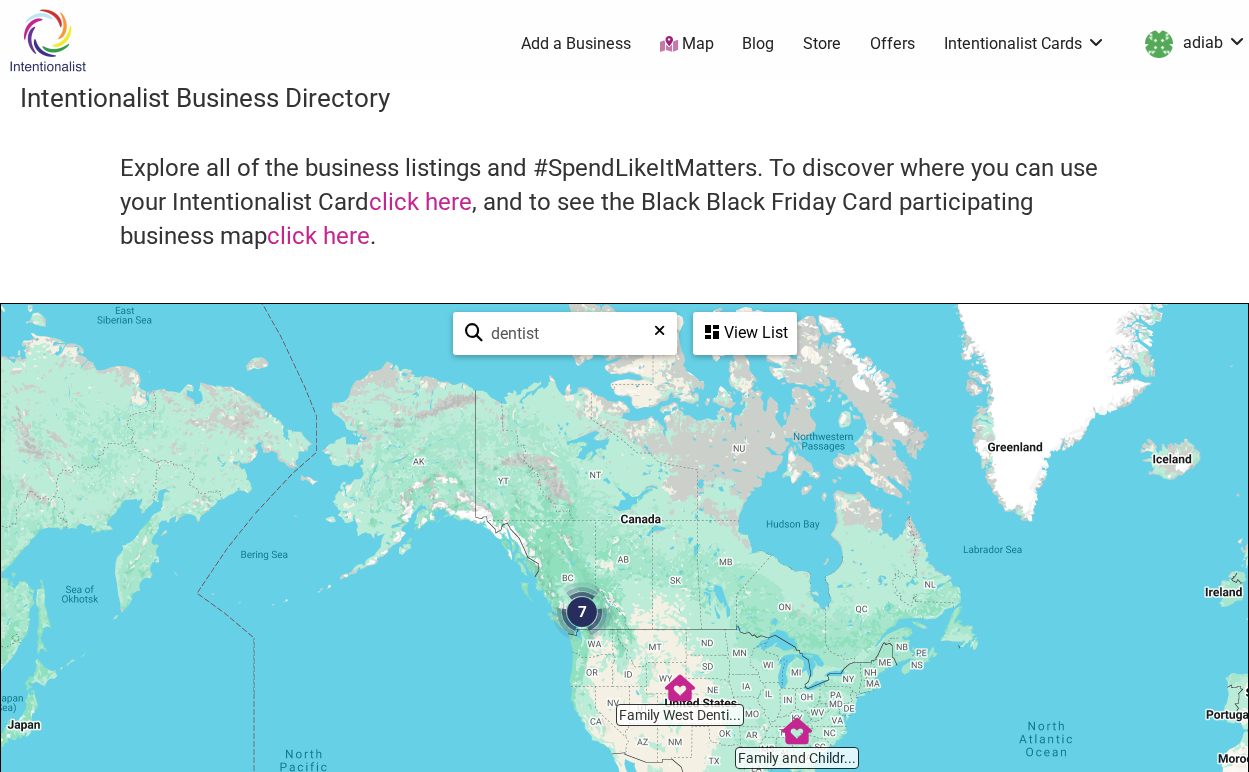 click at bounding box center [582, 612] 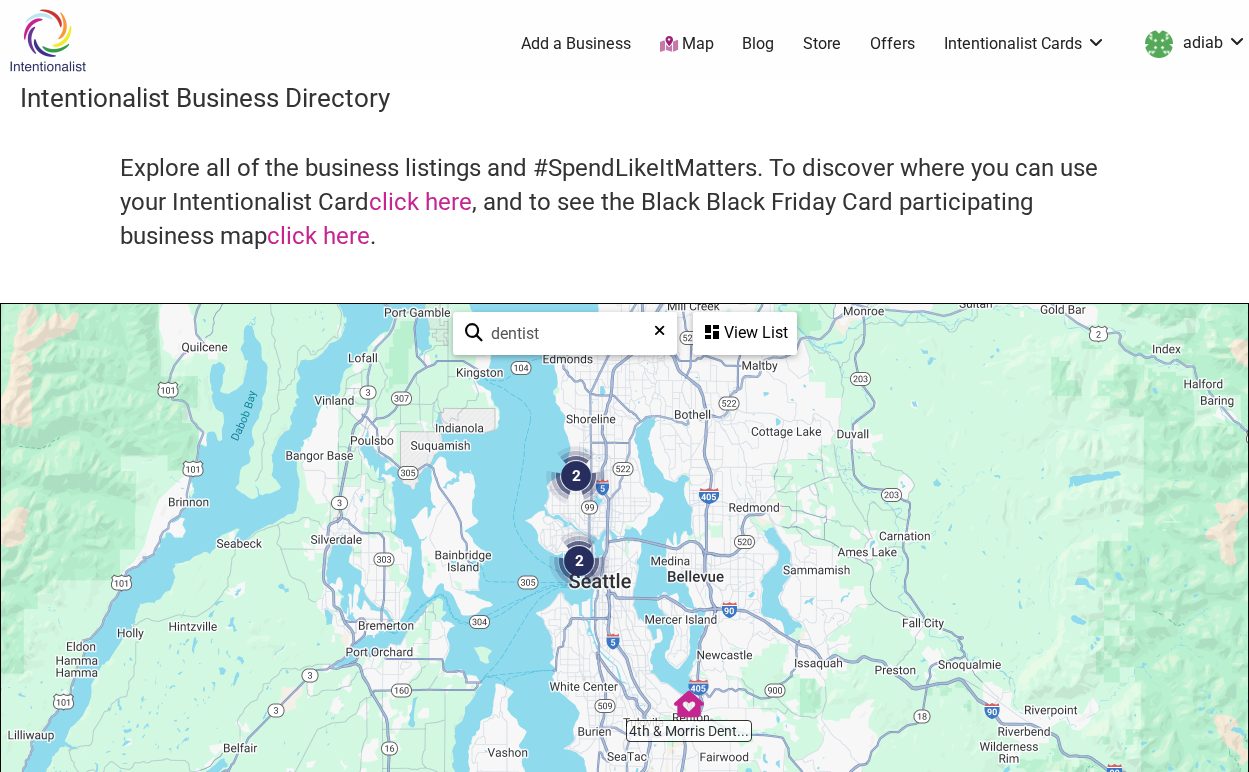 click on "View List" at bounding box center (745, 333) 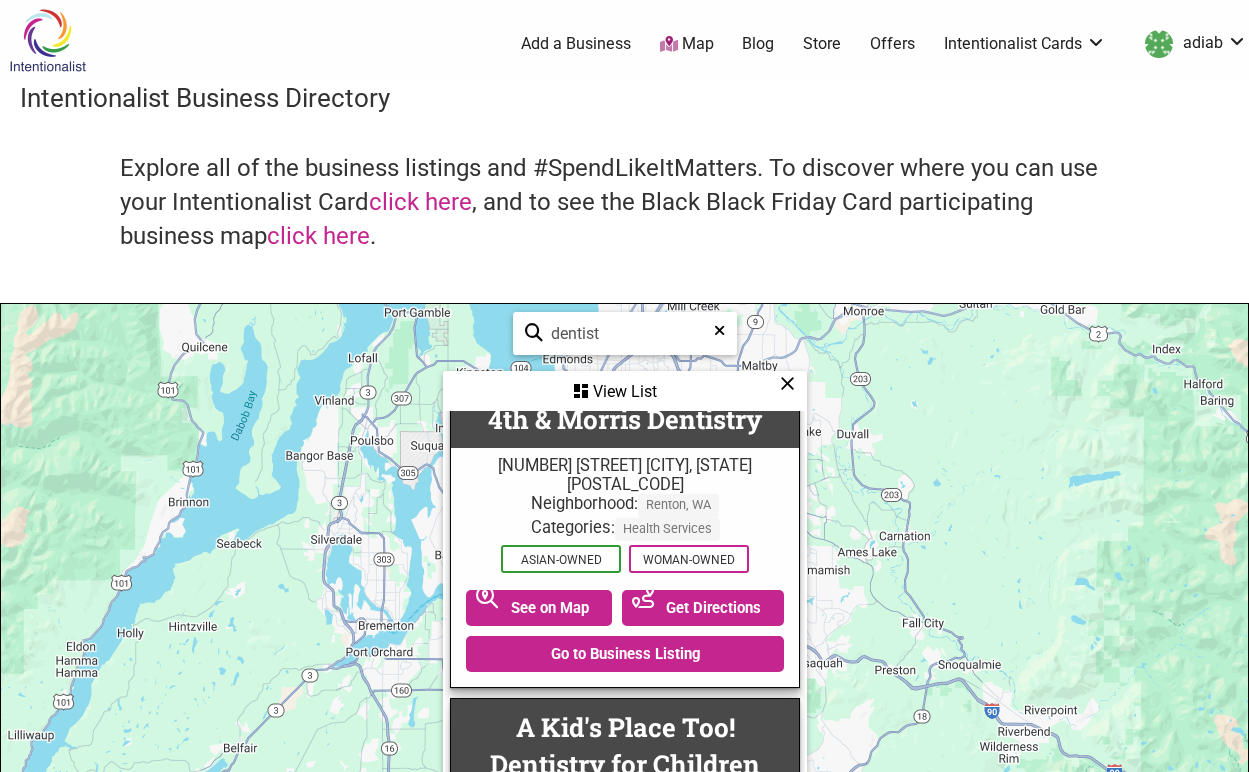 scroll, scrollTop: 74, scrollLeft: 0, axis: vertical 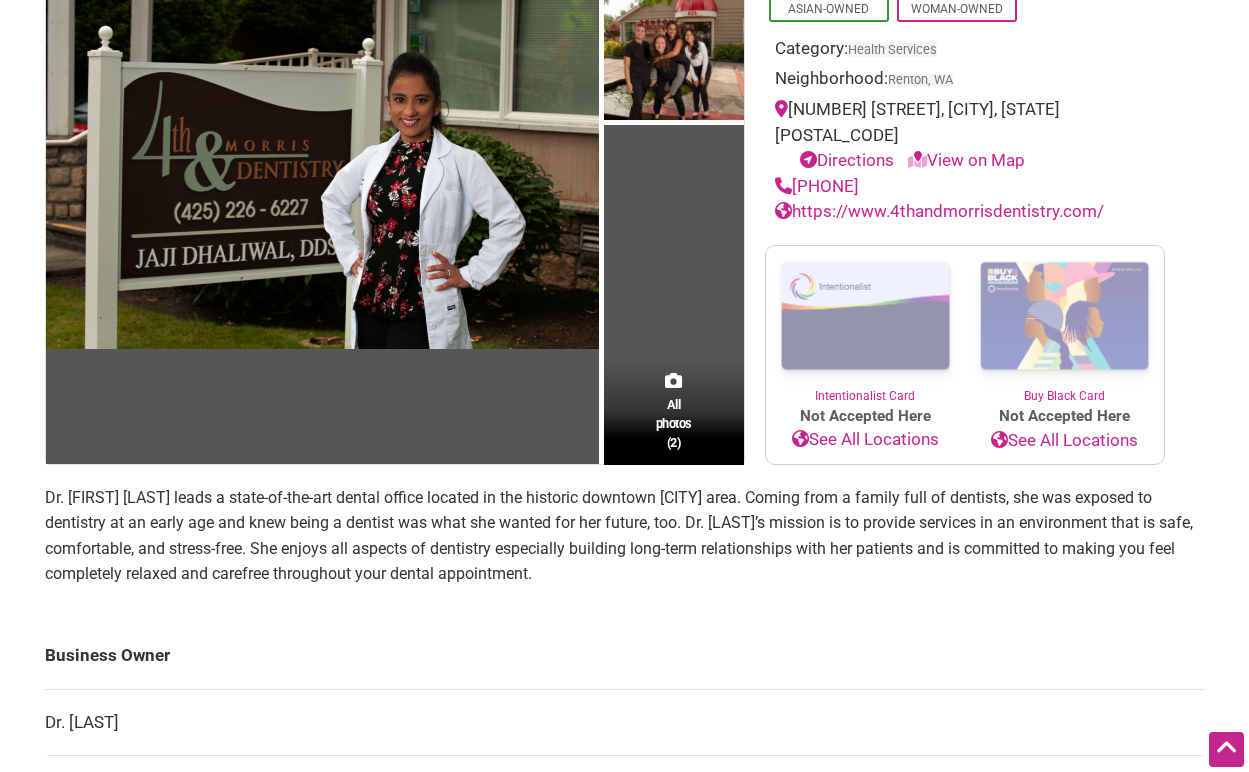 drag, startPoint x: 767, startPoint y: 461, endPoint x: 786, endPoint y: 549, distance: 90.02777 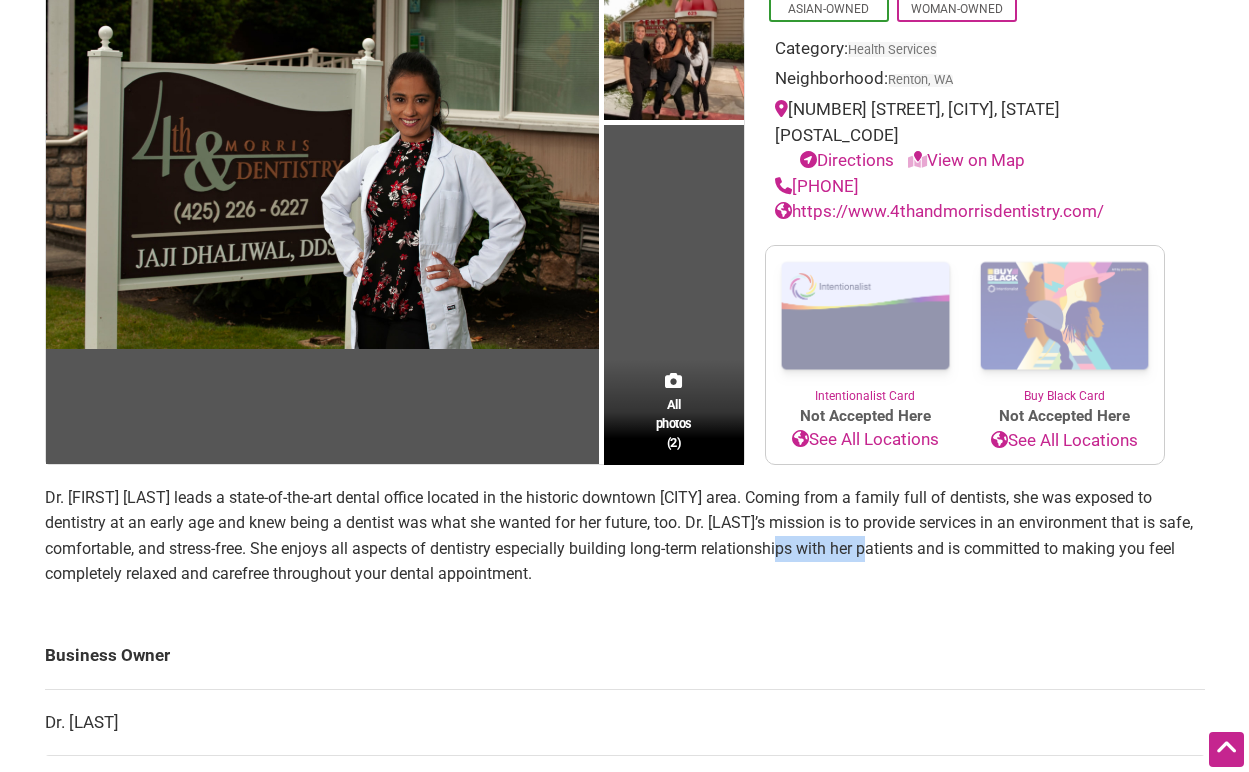 click on "Dr. [FIRST] [LAST] leads a state-of-the-art dental office located in the historic downtown [CITY] area. Coming from a family full of dentists, she was exposed to dentistry at an early age and knew being a dentist was what she wanted for her future, too. Dr. [LAST]’s mission is to provide services in an environment that is safe, comfortable, and stress-free. She enjoys all aspects of dentistry especially building long-term relationships with her patients and is committed to making you feel completely relaxed and carefree throughout your dental appointment." at bounding box center (619, 536) 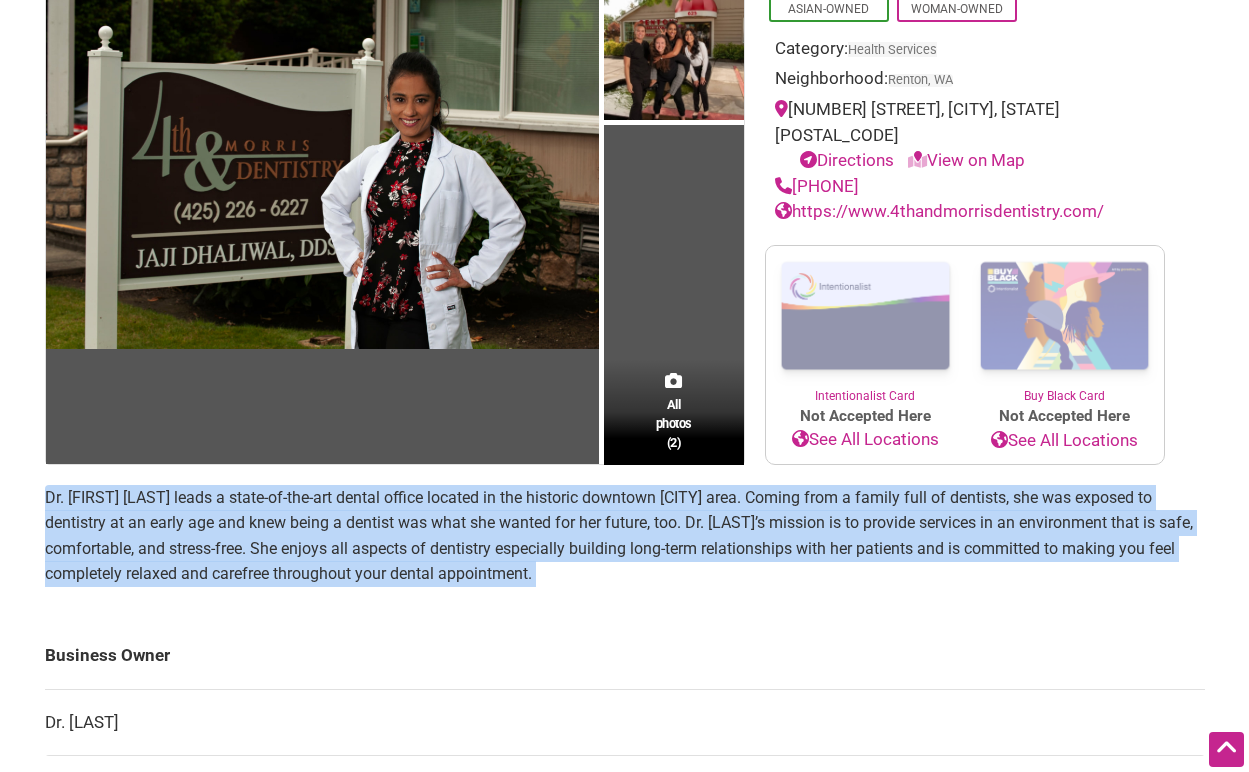 click on "Dr. [FIRST] [LAST] leads a state-of-the-art dental office located in the historic downtown [CITY] area. Coming from a family full of dentists, she was exposed to dentistry at an early age and knew being a dentist was what she wanted for her future, too. Dr. [LAST]’s mission is to provide services in an environment that is safe, comfortable, and stress-free. She enjoys all aspects of dentistry especially building long-term relationships with her patients and is committed to making you feel completely relaxed and carefree throughout your dental appointment." at bounding box center [619, 536] 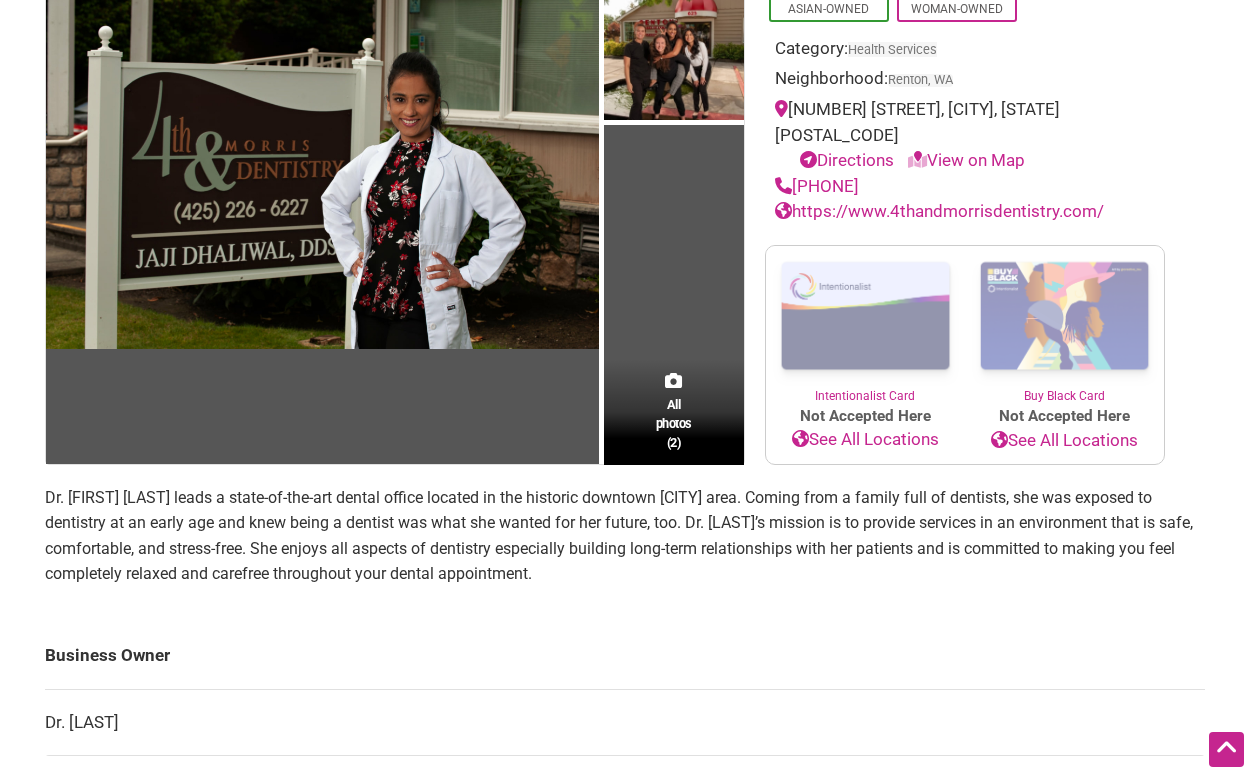 click on "Dr. [FIRST] [LAST] leads a state-of-the-art dental office located in the historic downtown [CITY] area. Coming from a family full of dentists, she was exposed to dentistry at an early age and knew being a dentist was what she wanted for her future, too. Dr. [LAST]’s mission is to provide services in an environment that is safe, comfortable, and stress-free. She enjoys all aspects of dentistry especially building long-term relationships with her patients and is committed to making you feel completely relaxed and carefree throughout your dental appointment." at bounding box center (619, 536) 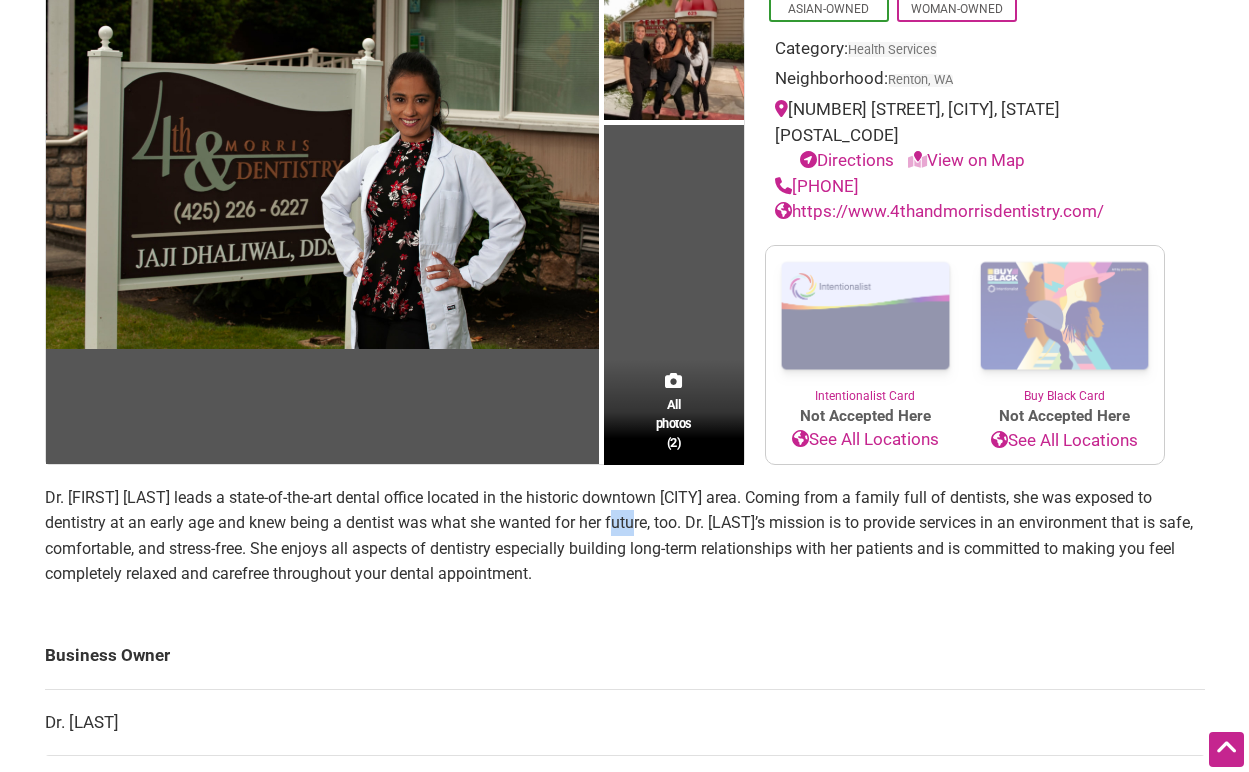 click on "Dr. [FIRST] [LAST] leads a state-of-the-art dental office located in the historic downtown [CITY] area. Coming from a family full of dentists, she was exposed to dentistry at an early age and knew being a dentist was what she wanted for her future, too. Dr. [LAST]’s mission is to provide services in an environment that is safe, comfortable, and stress-free. She enjoys all aspects of dentistry especially building long-term relationships with her patients and is committed to making you feel completely relaxed and carefree throughout your dental appointment." at bounding box center [619, 536] 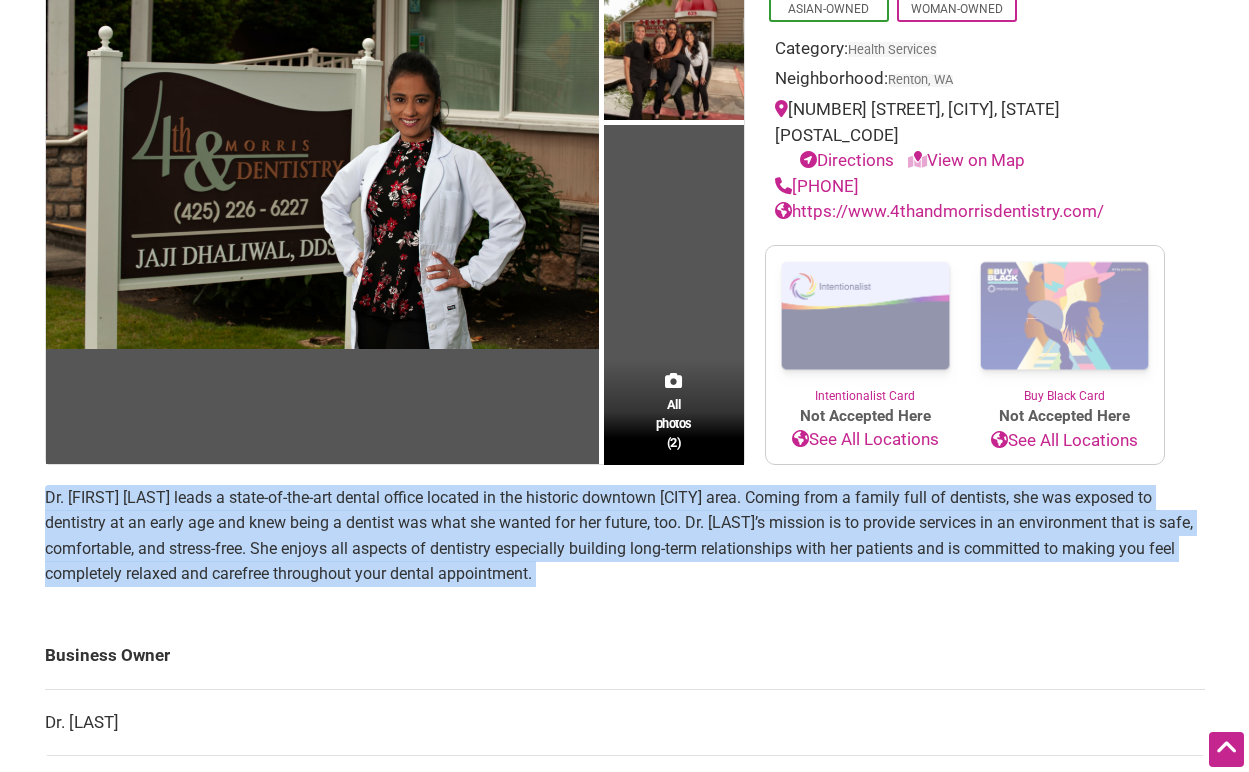 click on "Dr. [FIRST] [LAST] leads a state-of-the-art dental office located in the historic downtown [CITY] area. Coming from a family full of dentists, she was exposed to dentistry at an early age and knew being a dentist was what she wanted for her future, too. Dr. [LAST]’s mission is to provide services in an environment that is safe, comfortable, and stress-free. She enjoys all aspects of dentistry especially building long-term relationships with her patients and is committed to making you feel completely relaxed and carefree throughout your dental appointment." at bounding box center [619, 536] 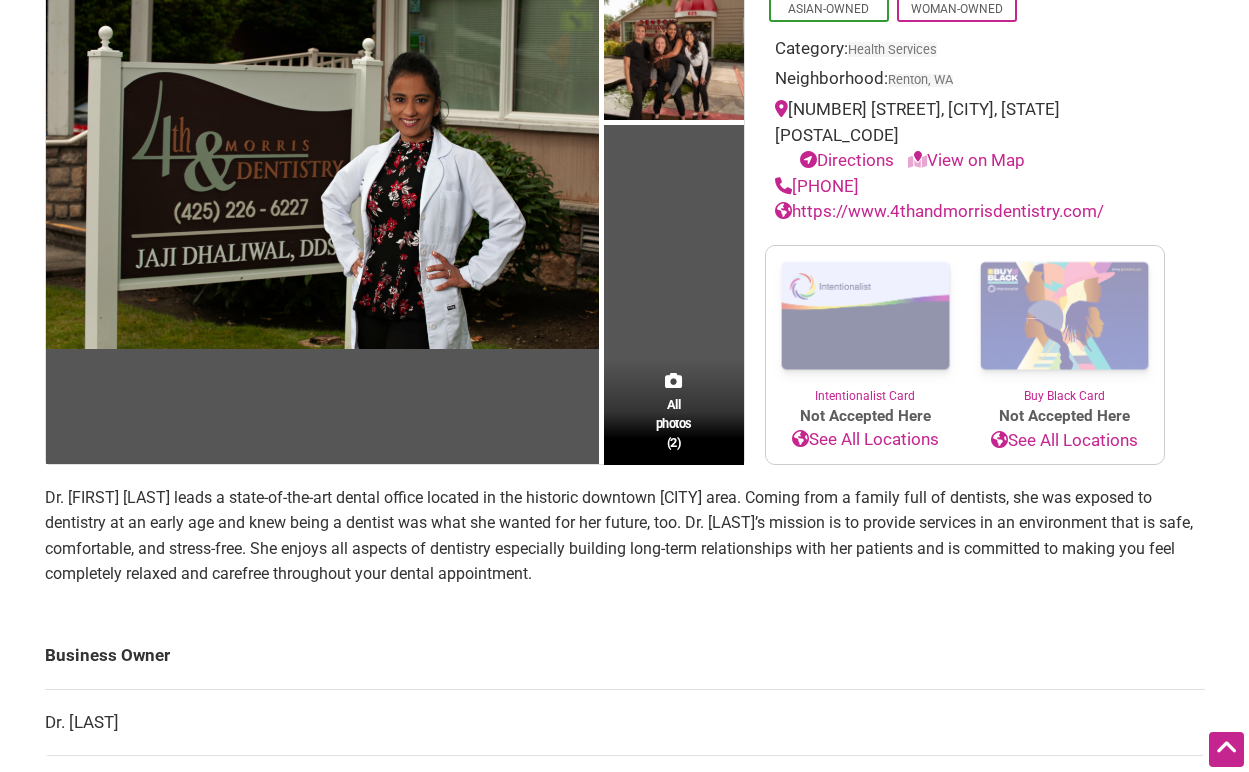 drag, startPoint x: 557, startPoint y: 531, endPoint x: 541, endPoint y: 473, distance: 60.166435 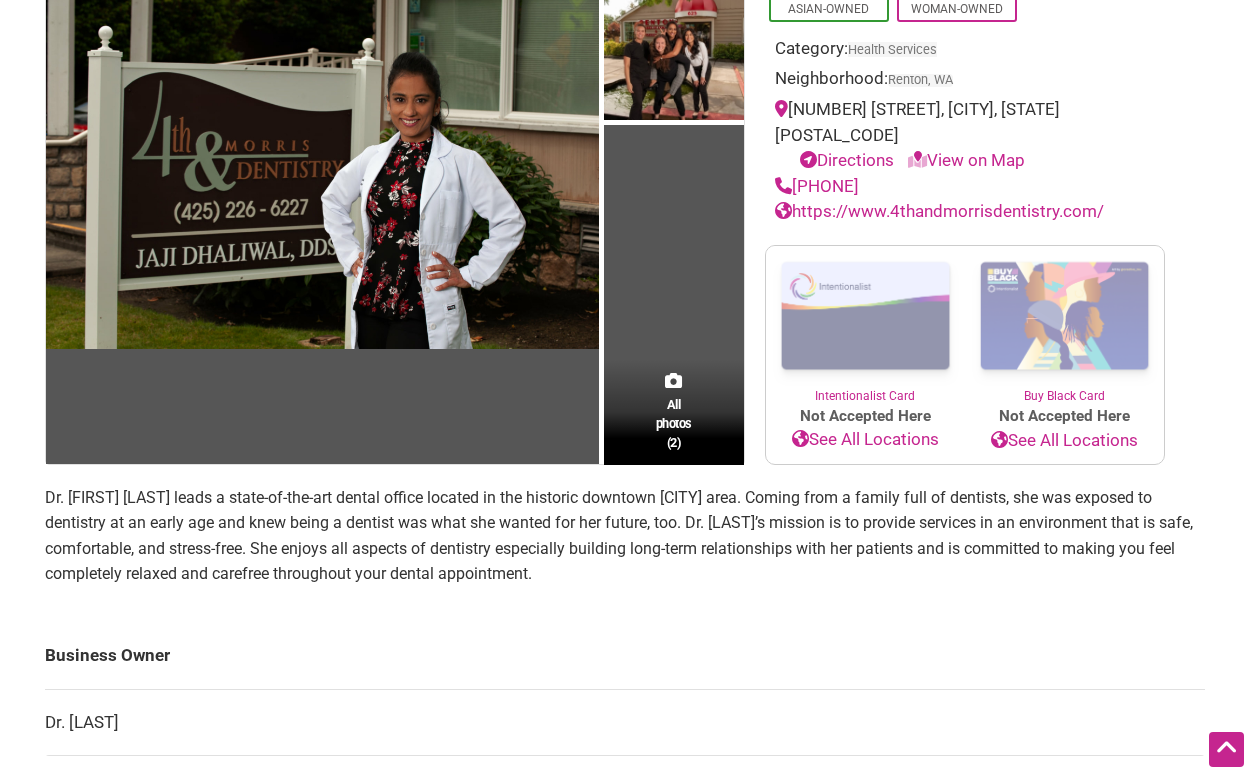 click on "https://www.4thandmorrisdentistry.com/" at bounding box center [939, 211] 